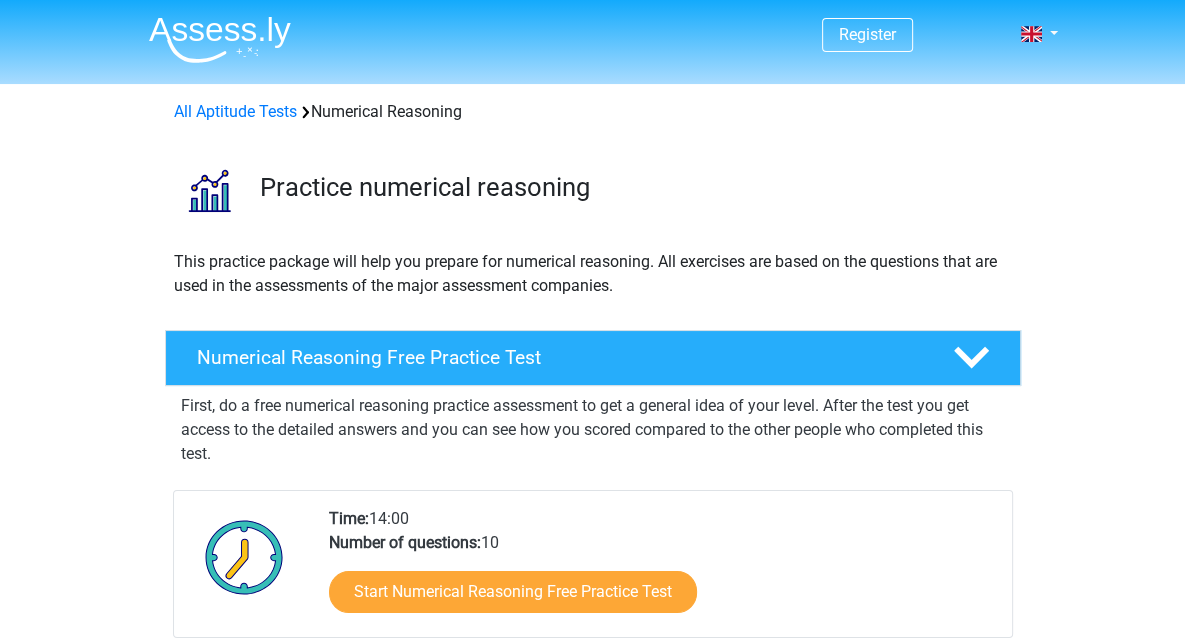 scroll, scrollTop: 179, scrollLeft: 0, axis: vertical 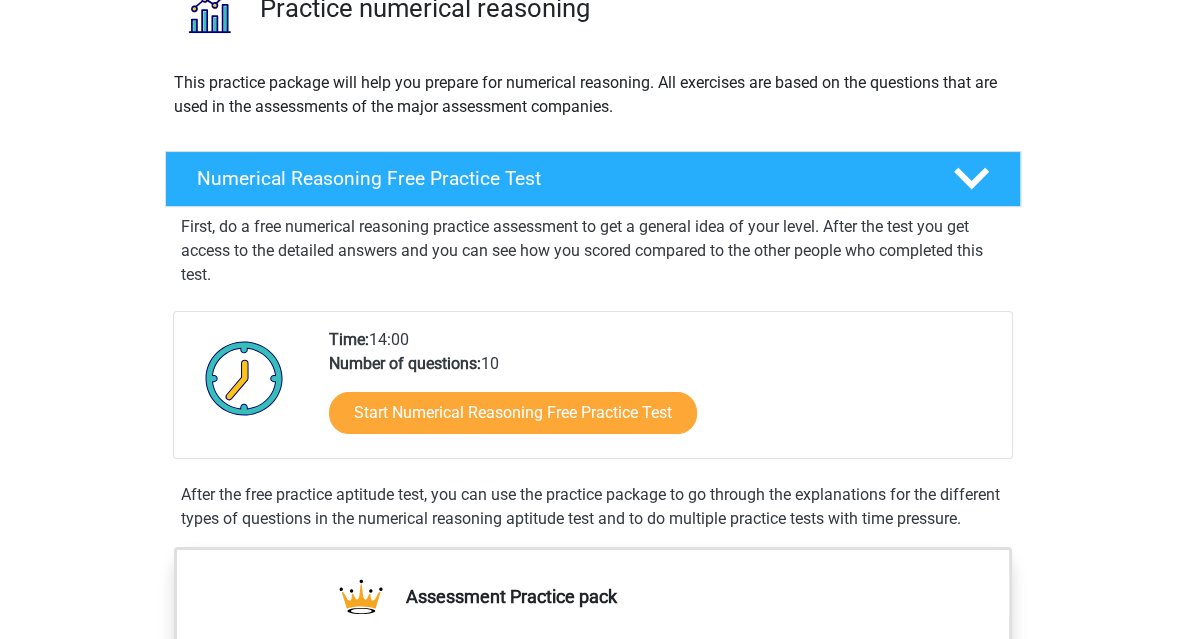 click on "Register
Nederlands
English" at bounding box center [592, 1045] 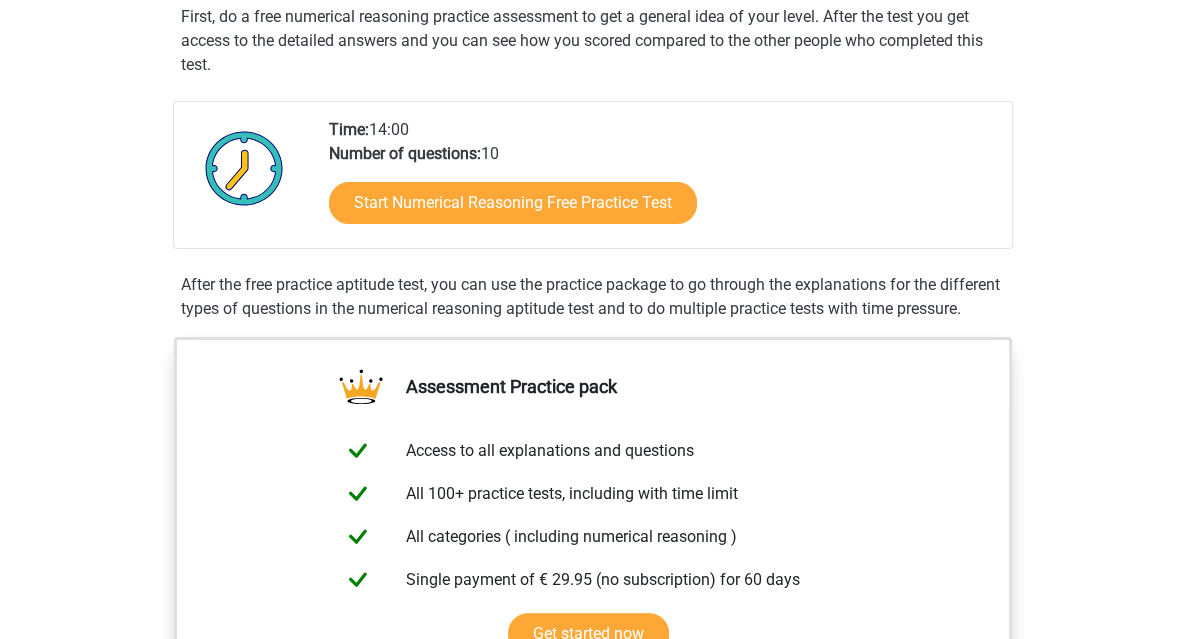 scroll, scrollTop: 385, scrollLeft: 0, axis: vertical 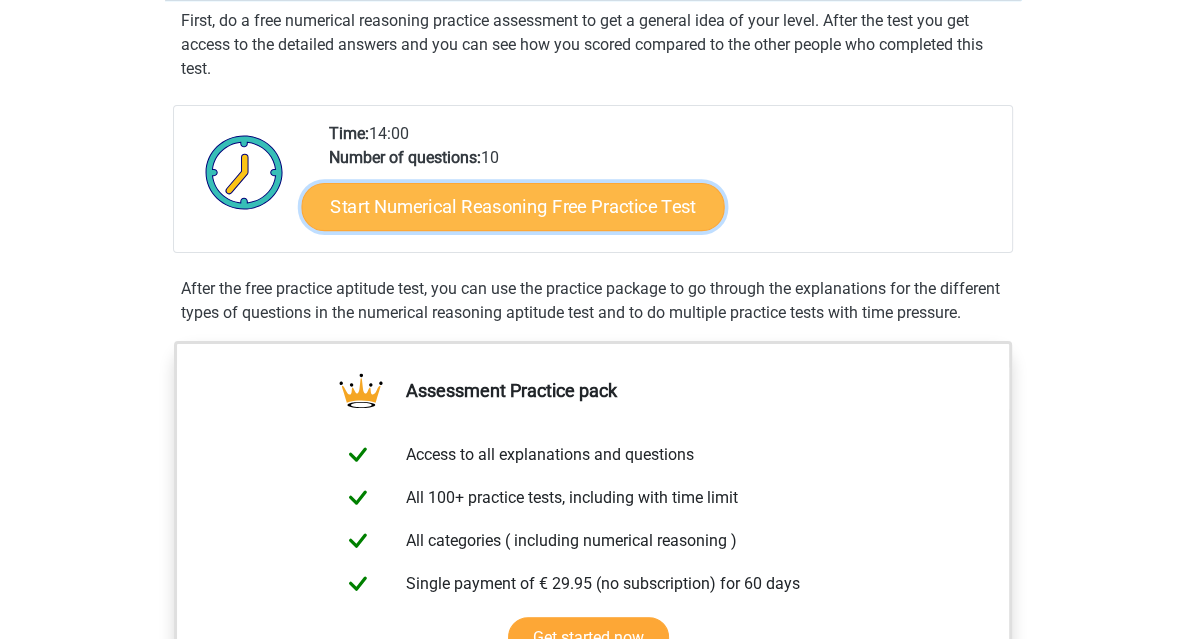 click on "Start Numerical Reasoning
Free Practice Test" at bounding box center [512, 206] 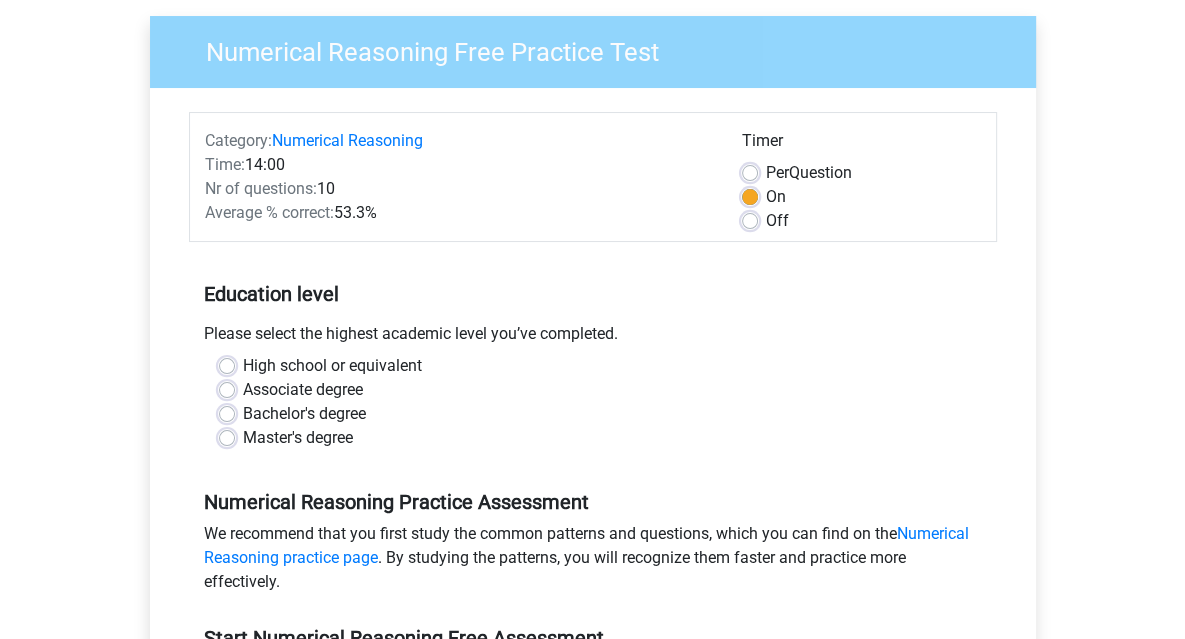 scroll, scrollTop: 184, scrollLeft: 0, axis: vertical 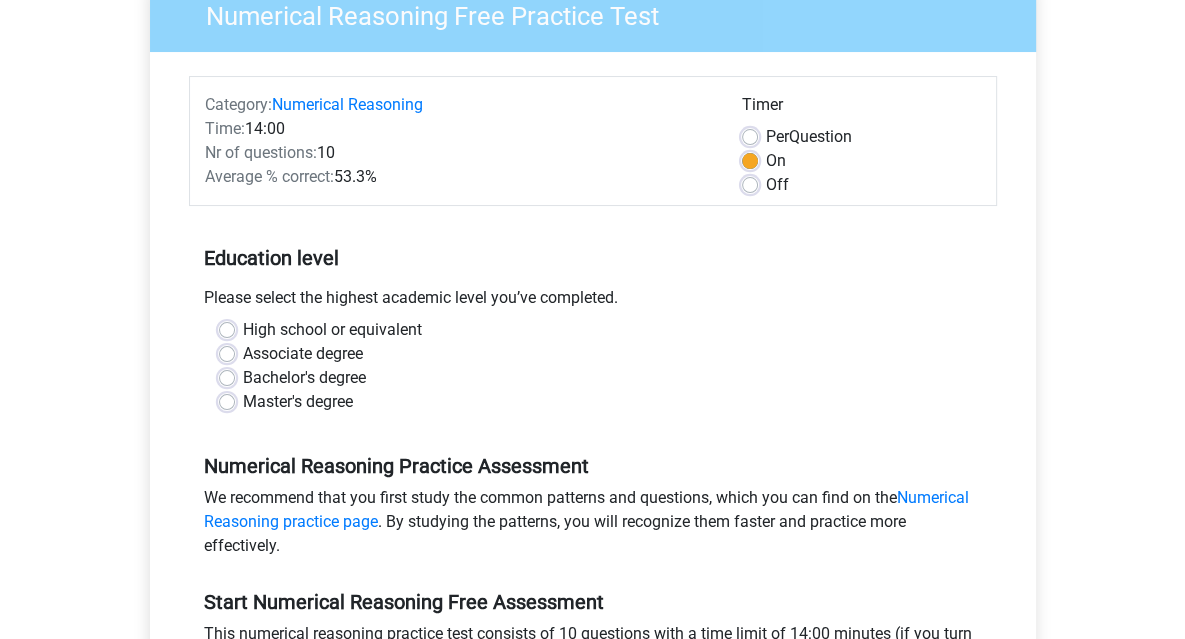 click on "Bachelor's degree" at bounding box center [304, 378] 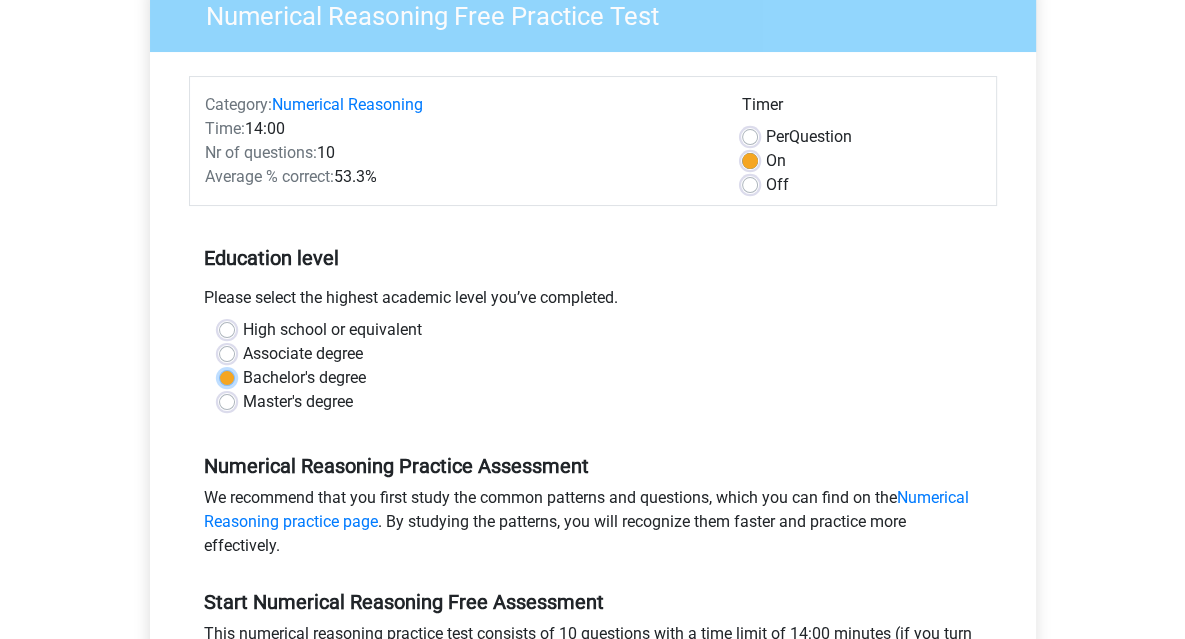 click on "Bachelor's degree" at bounding box center (227, 376) 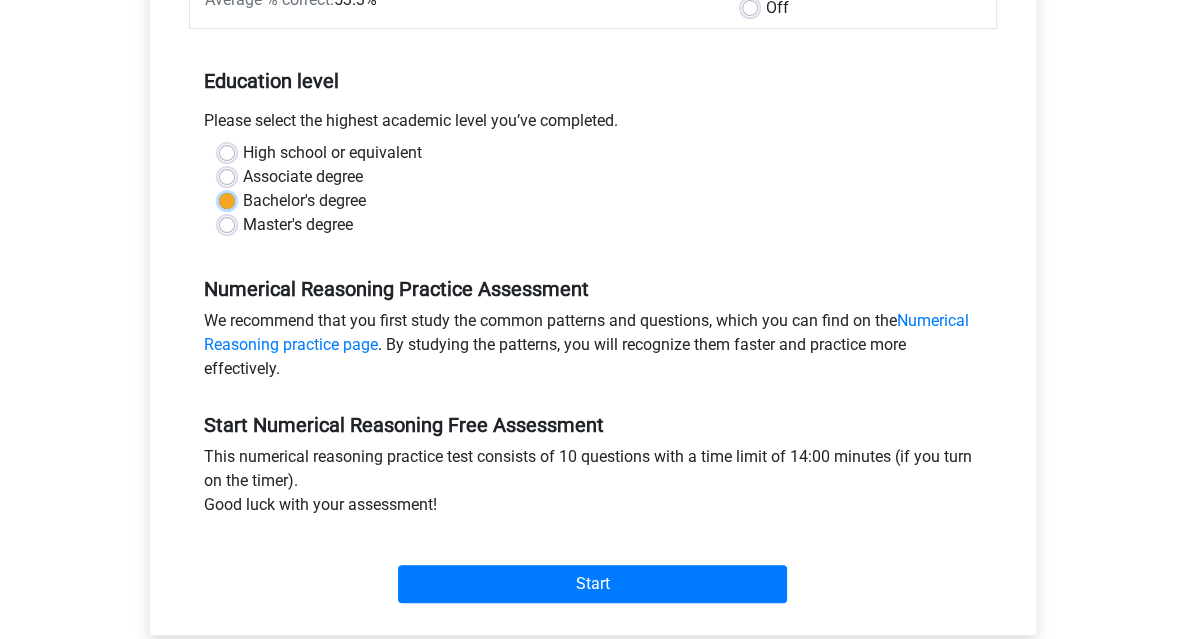 scroll, scrollTop: 373, scrollLeft: 0, axis: vertical 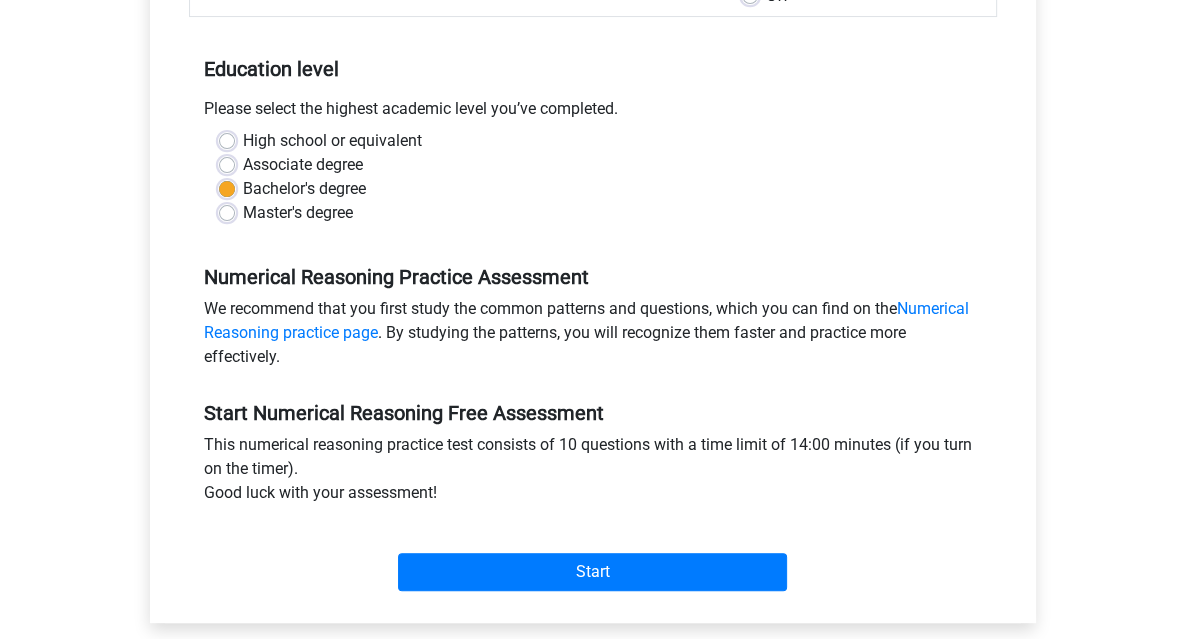 click on "Start
Numerical Reasoning
Free Assessment
This
numerical reasoning
practice test consists of
10
questions with a time limit of
14:00
minutes (if you turn on the timer).
Good luck with your assessment!
Start" at bounding box center [593, 488] 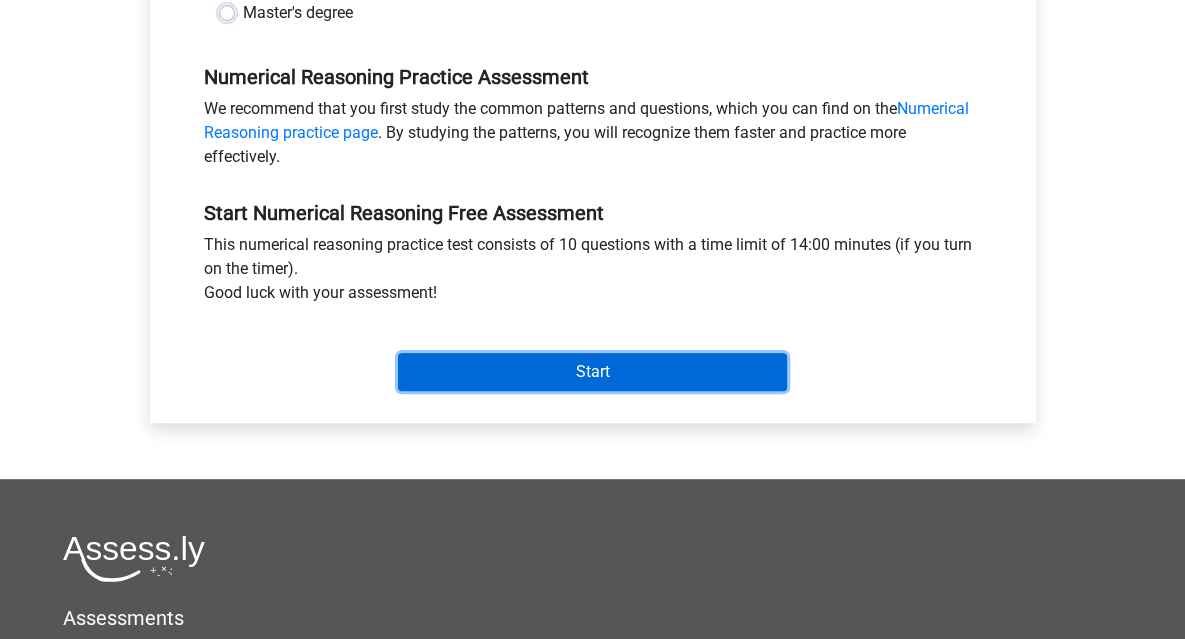 click on "Start" at bounding box center [592, 372] 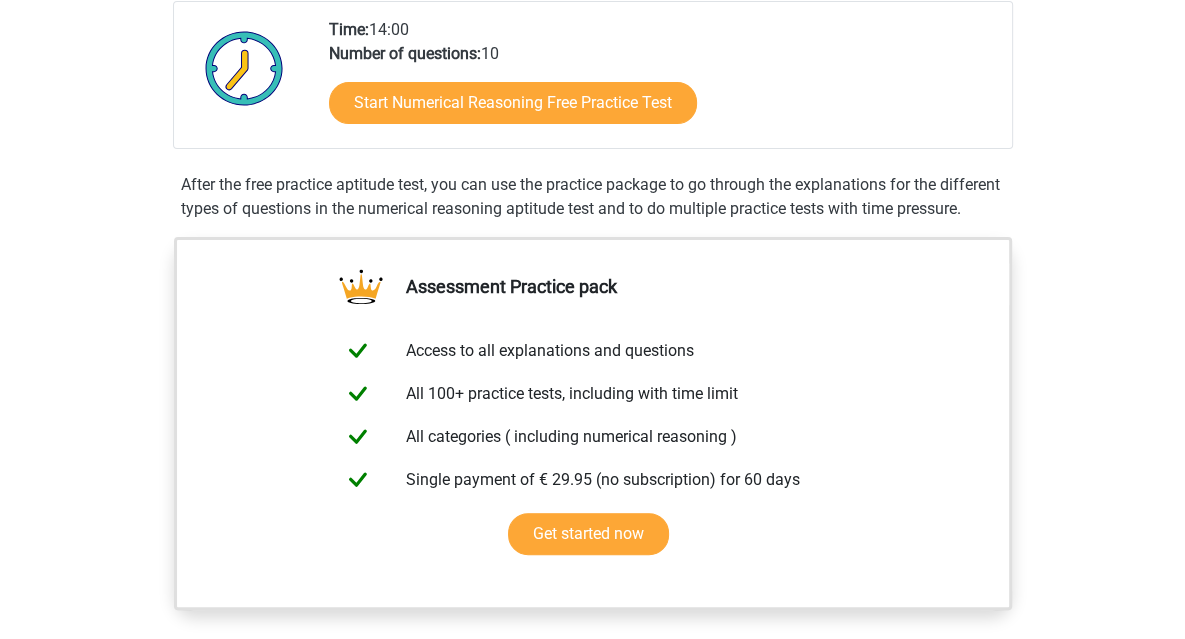 scroll, scrollTop: 490, scrollLeft: 0, axis: vertical 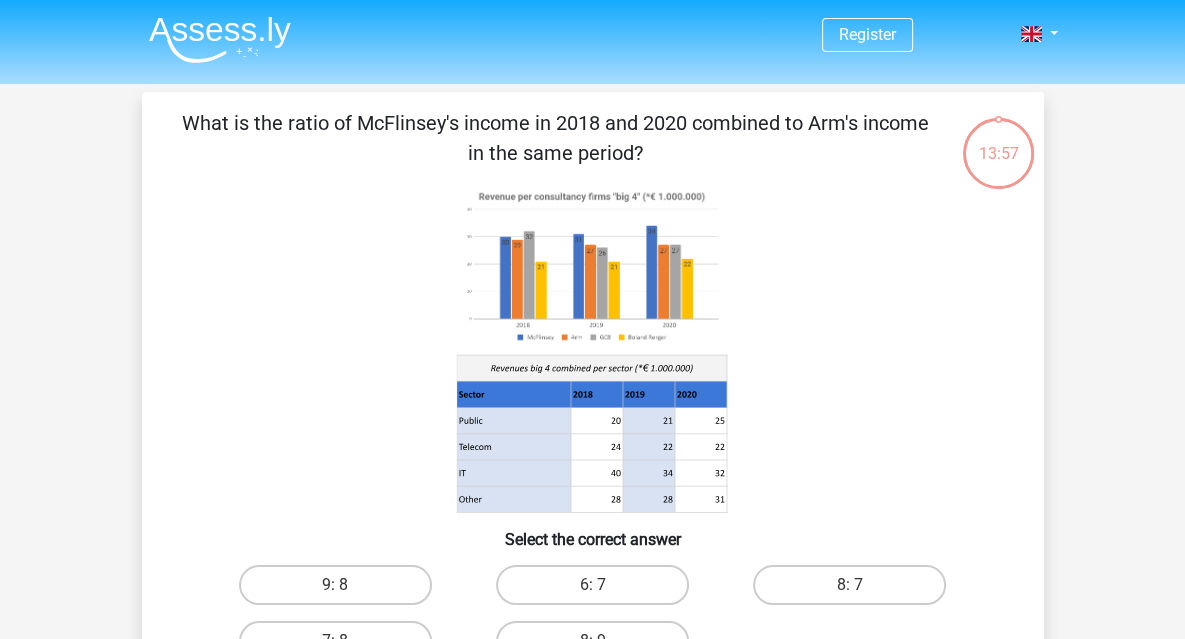 click 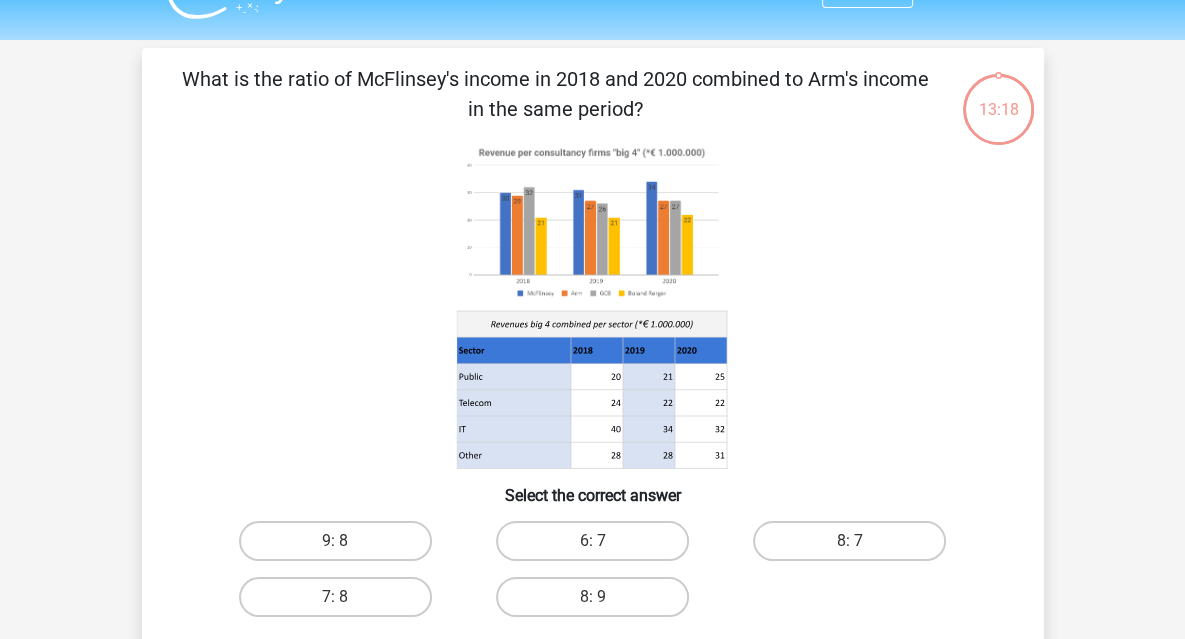 scroll, scrollTop: 42, scrollLeft: 0, axis: vertical 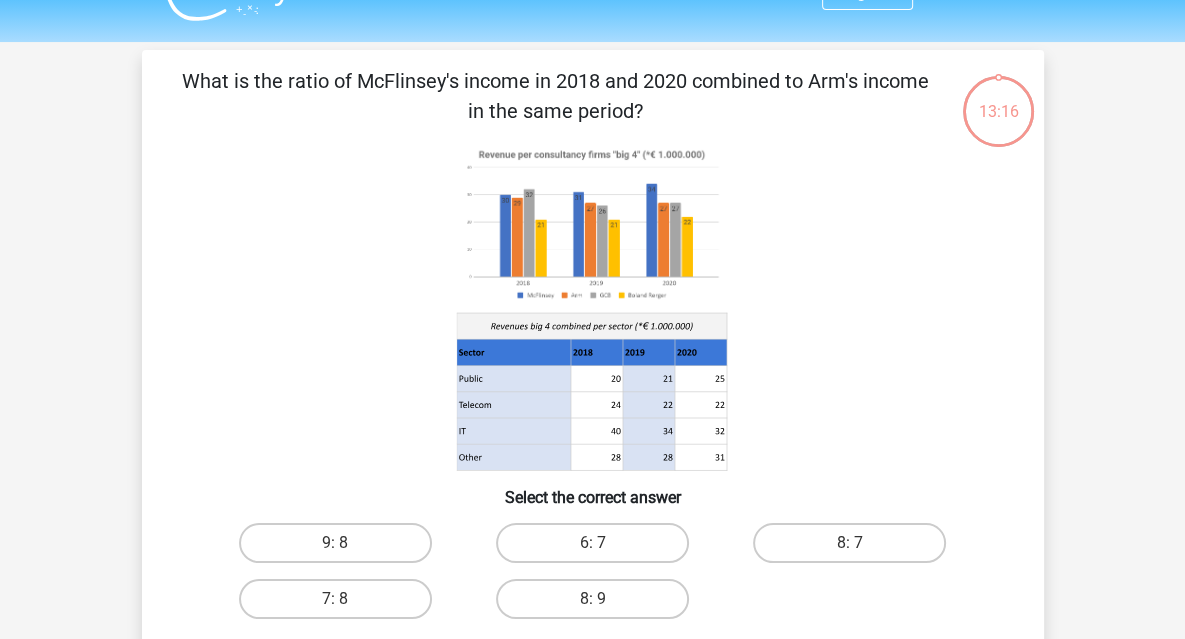 click 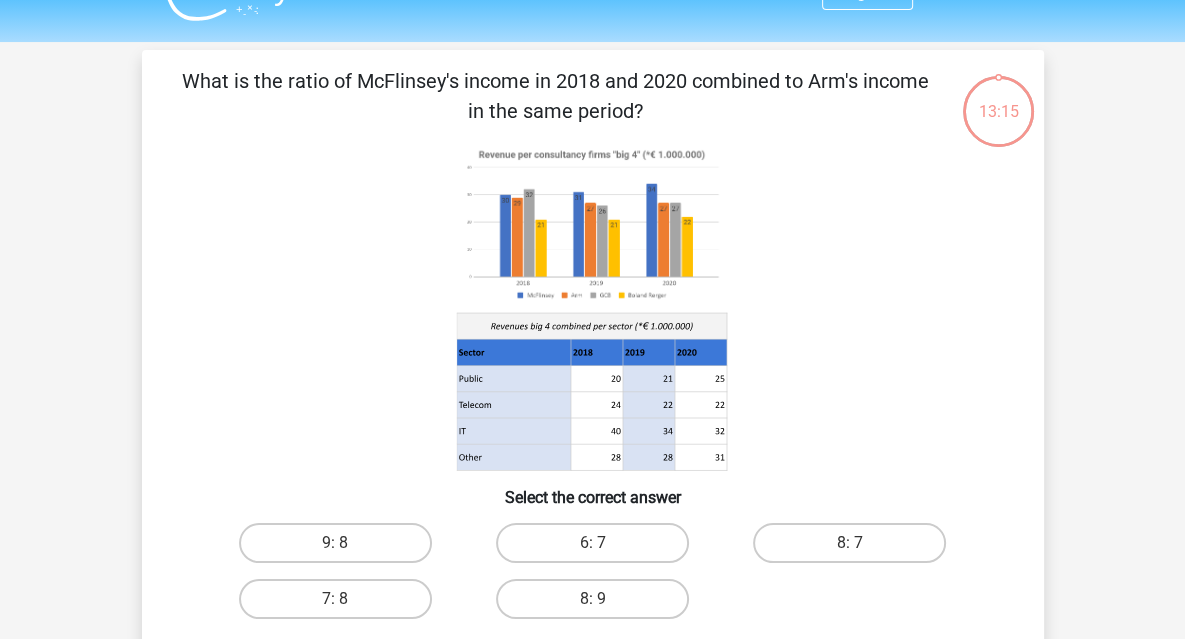 click 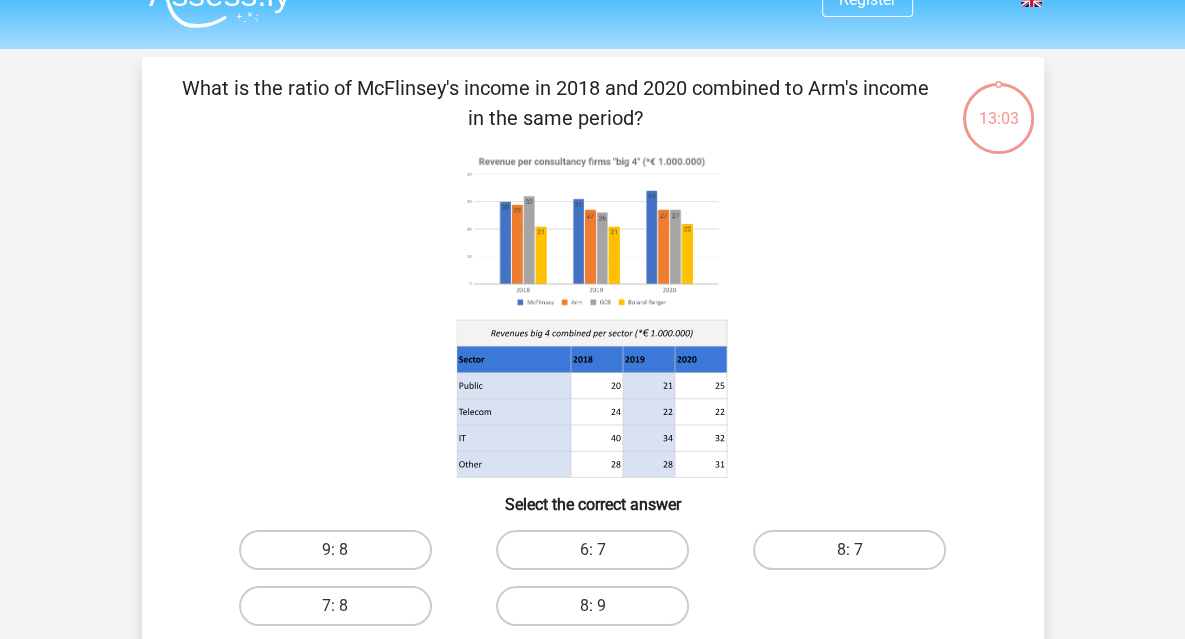 scroll, scrollTop: 33, scrollLeft: 0, axis: vertical 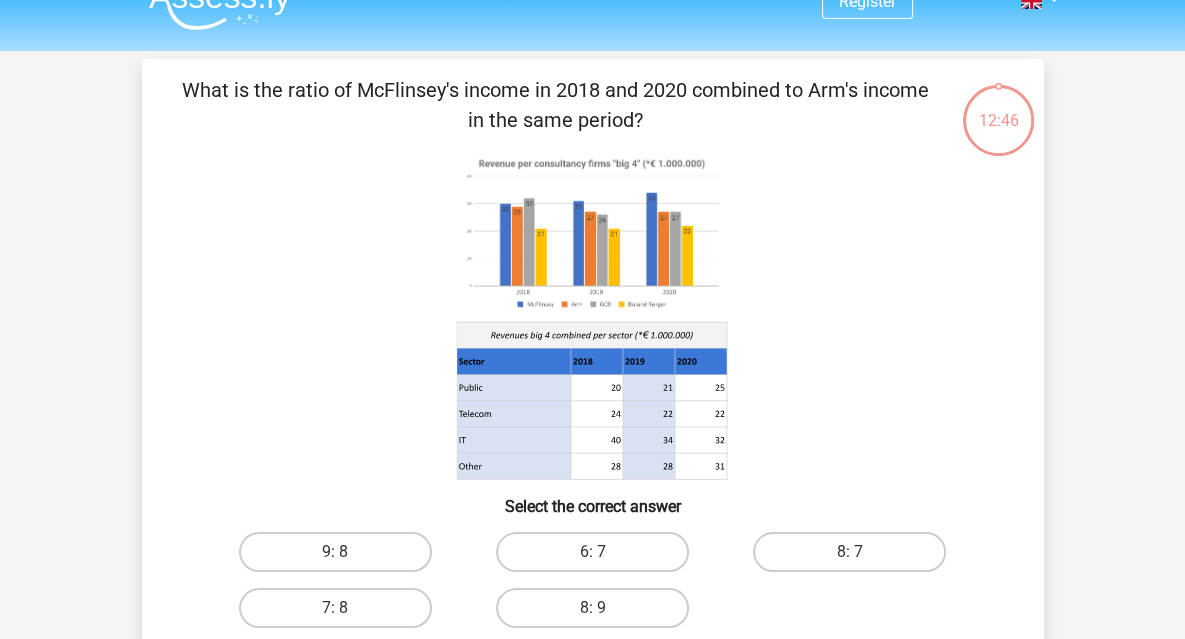 click 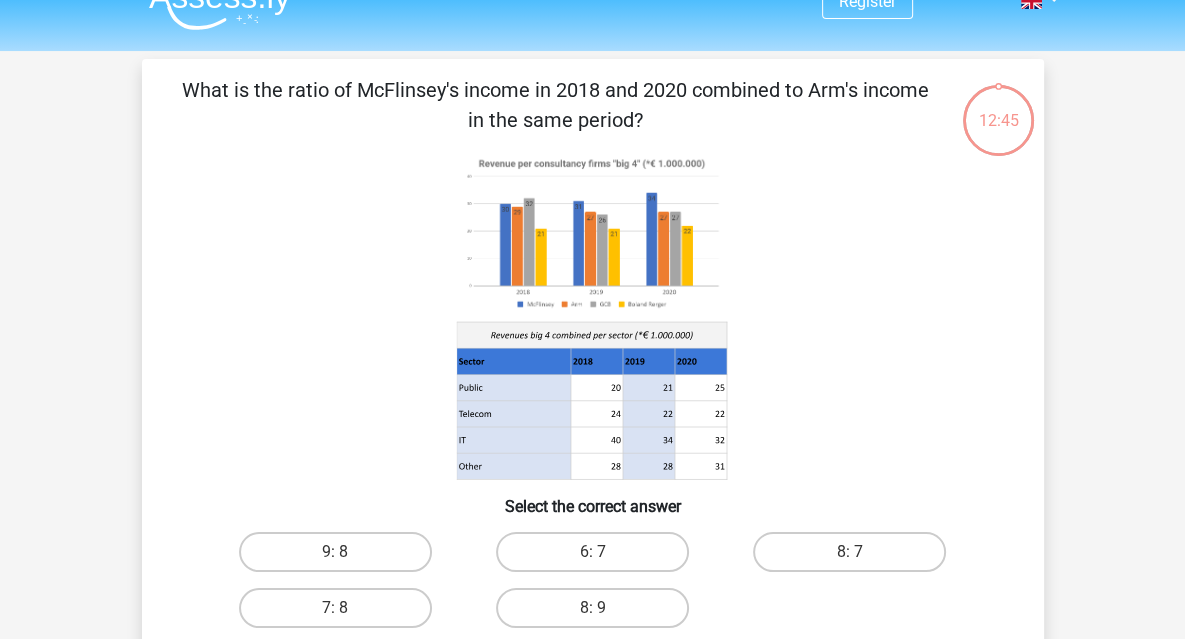 click on "12:45" at bounding box center [998, 108] 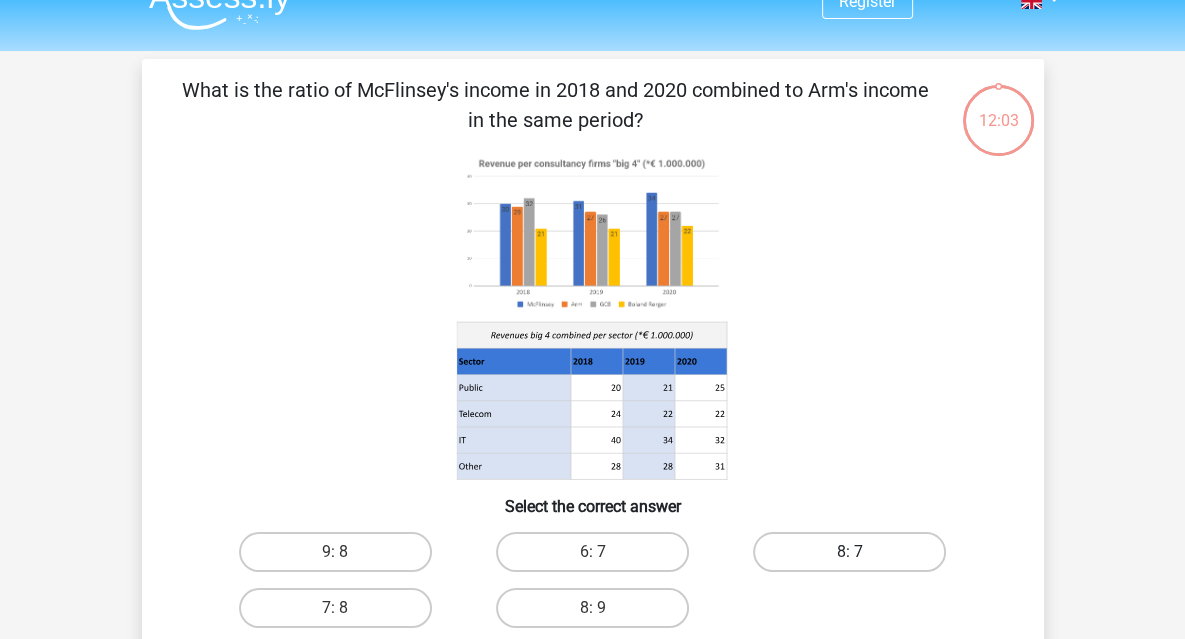 click on "8: 7" at bounding box center (849, 552) 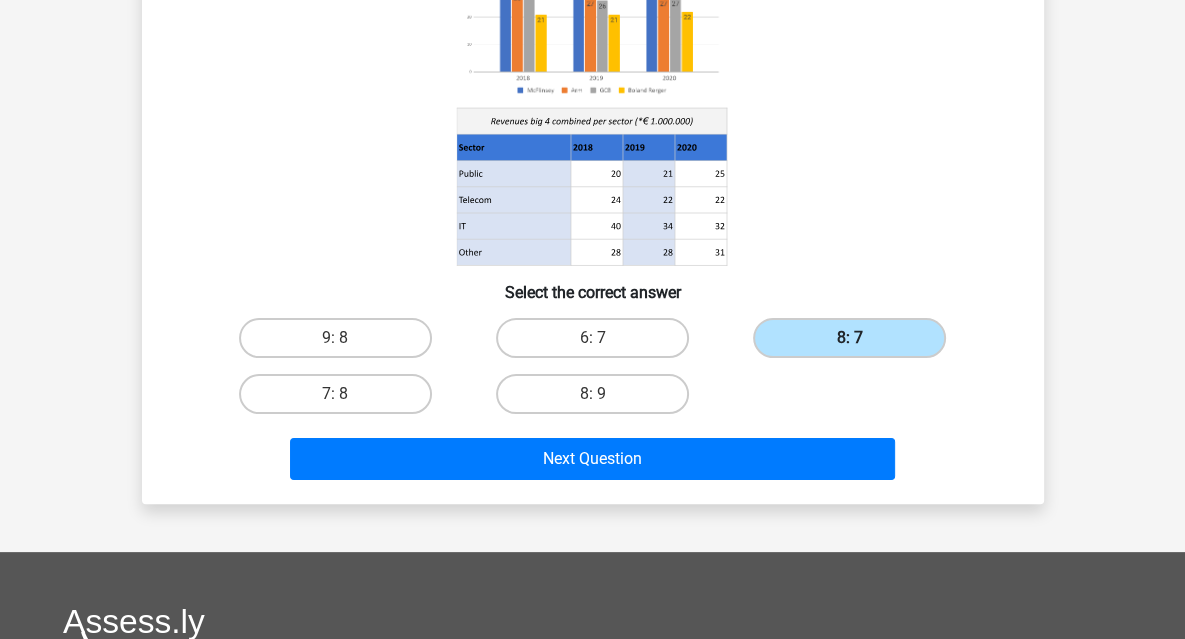 scroll, scrollTop: 267, scrollLeft: 0, axis: vertical 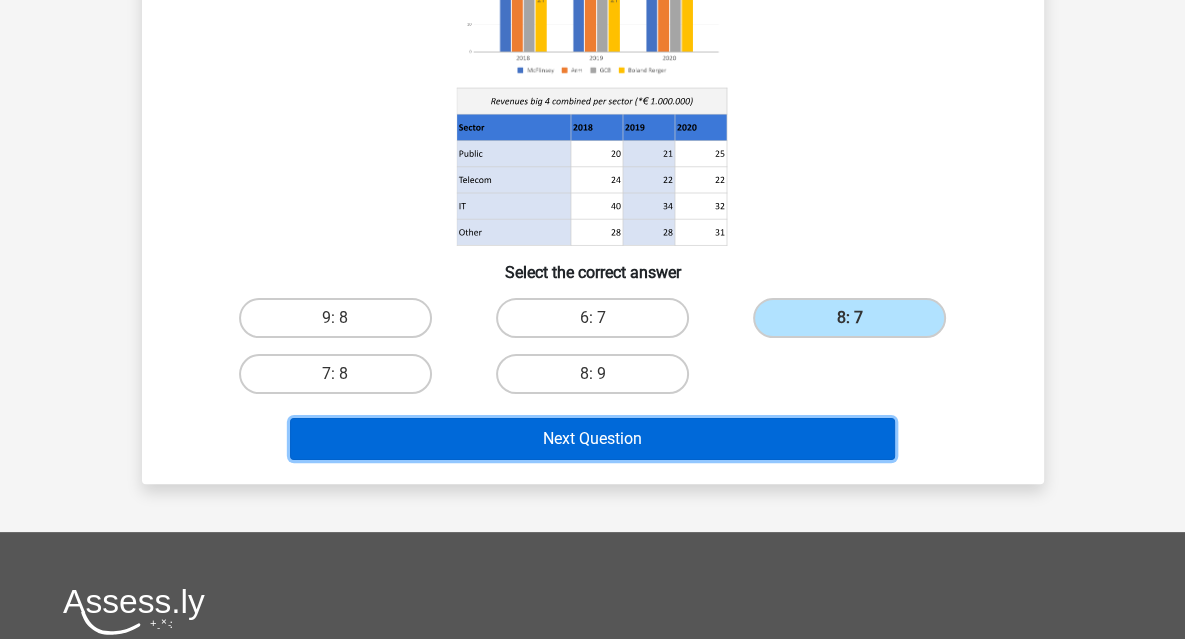 click on "Next Question" at bounding box center [592, 439] 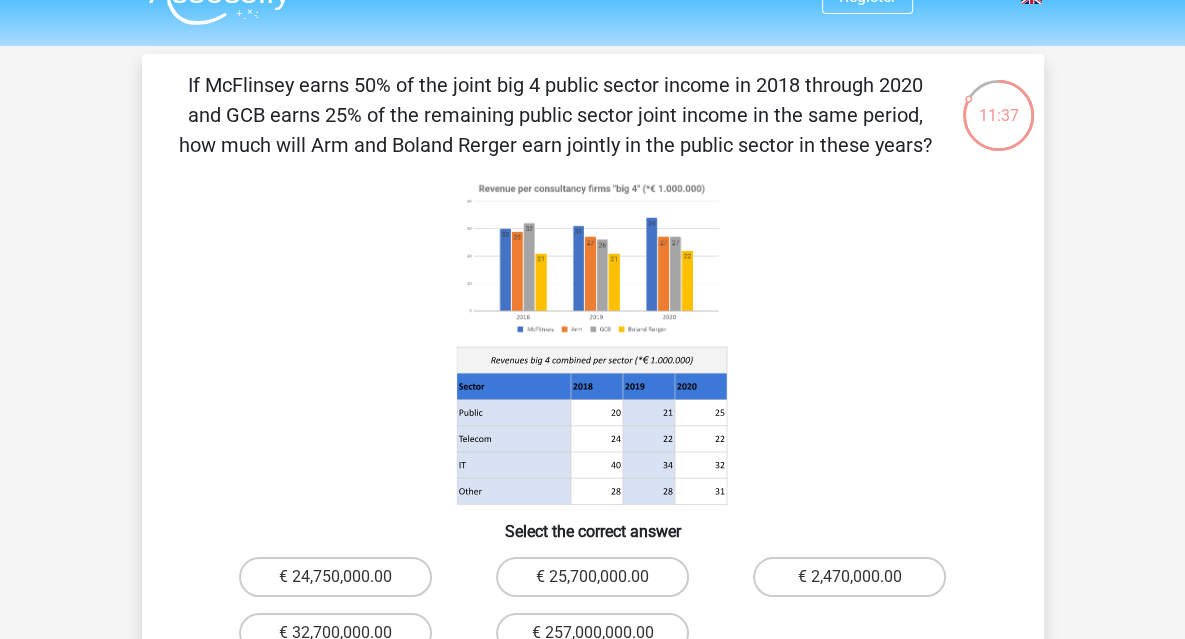 scroll, scrollTop: 62, scrollLeft: 0, axis: vertical 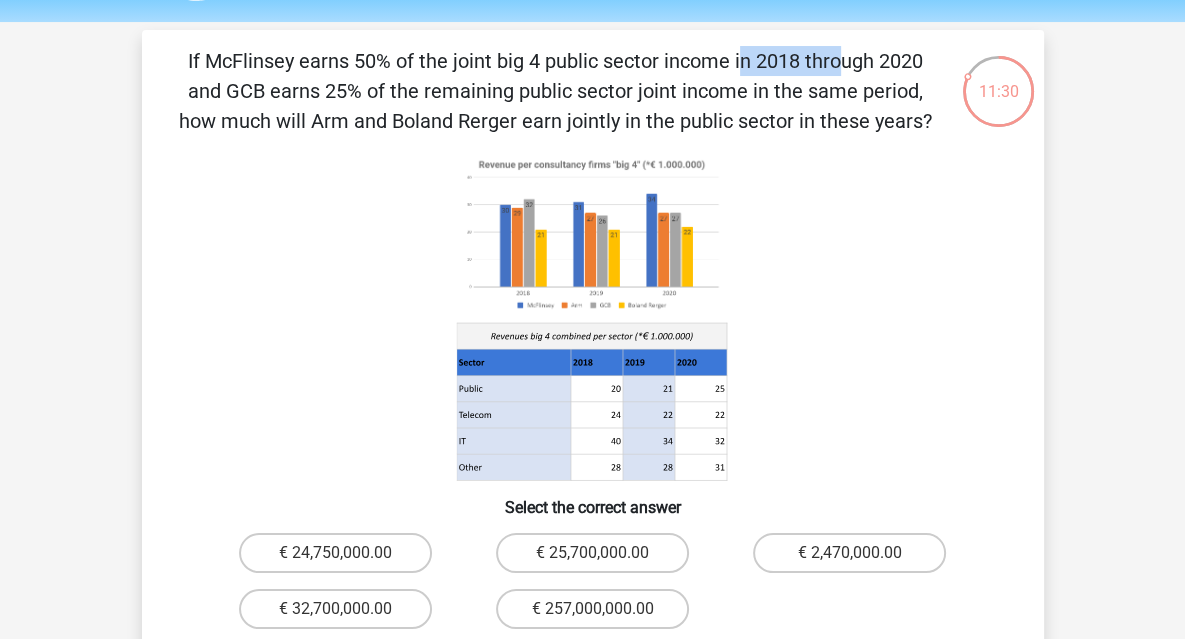 drag, startPoint x: 350, startPoint y: 69, endPoint x: 446, endPoint y: 56, distance: 96.87621 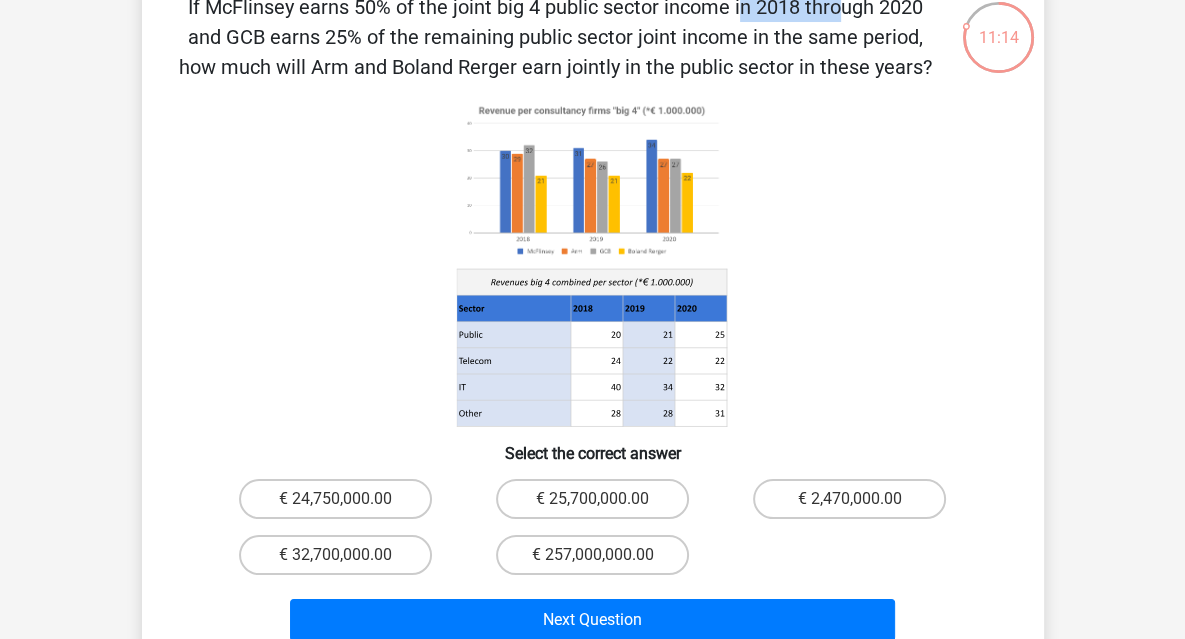 scroll, scrollTop: 89, scrollLeft: 0, axis: vertical 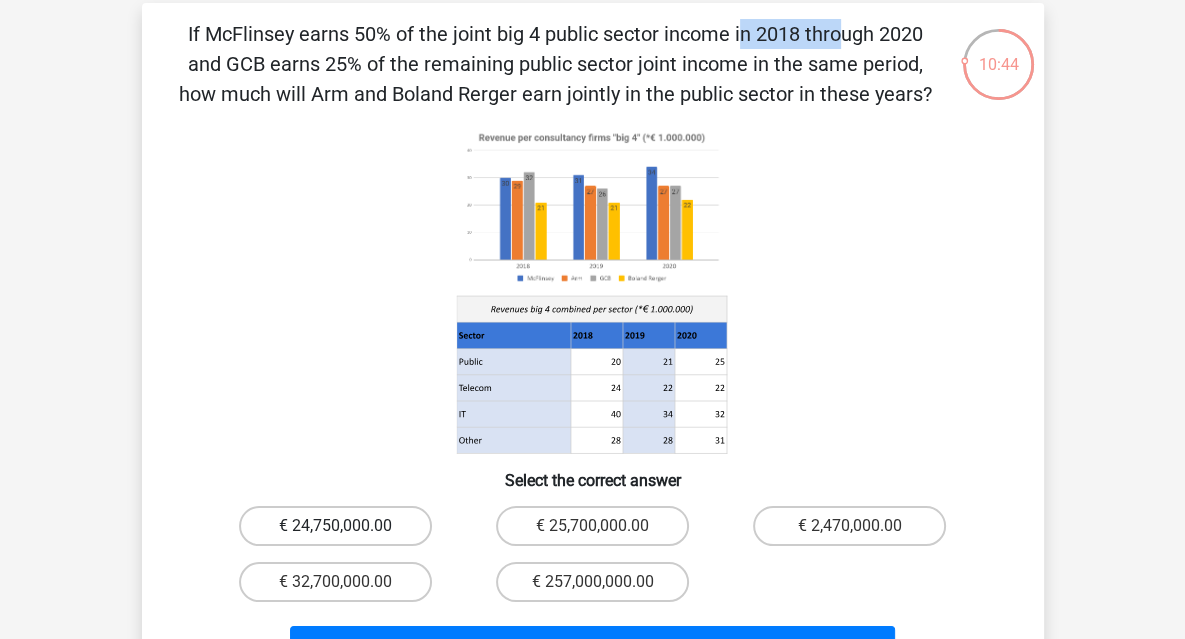click on "€ 24,750,000.00" at bounding box center (335, 526) 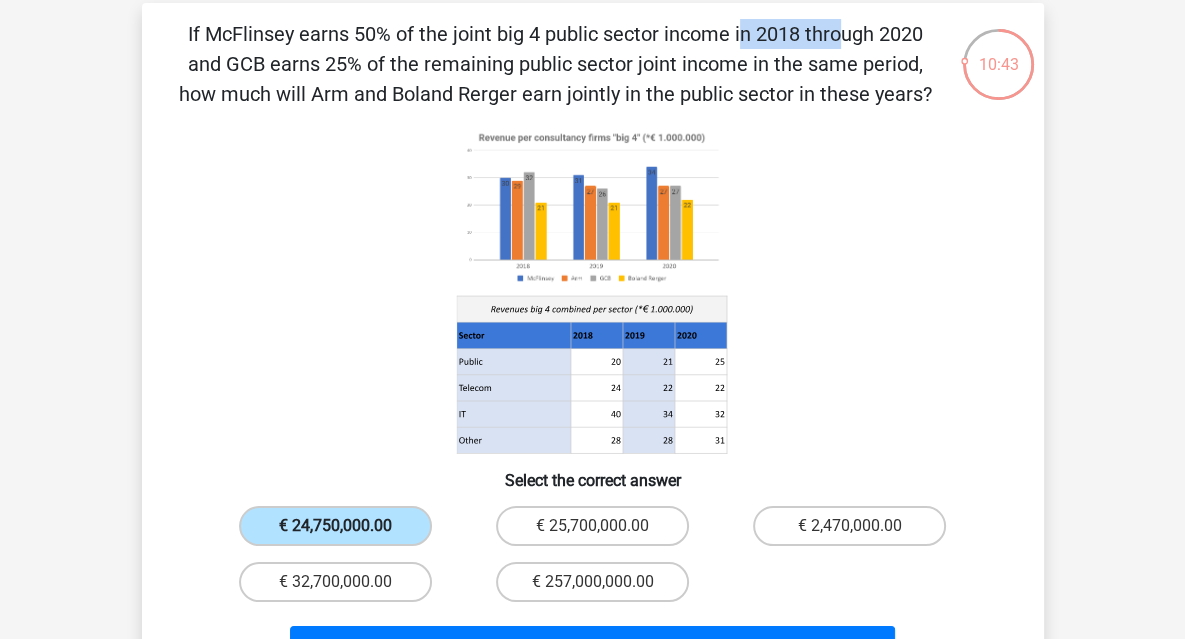 scroll, scrollTop: 234, scrollLeft: 0, axis: vertical 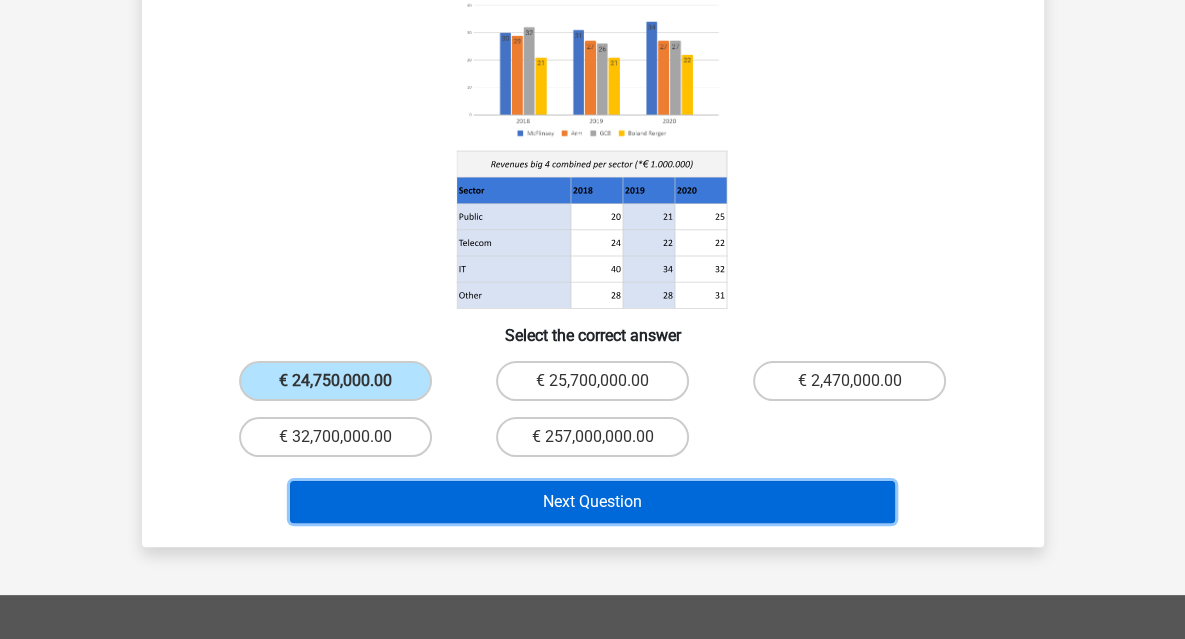 click on "Next Question" at bounding box center (592, 502) 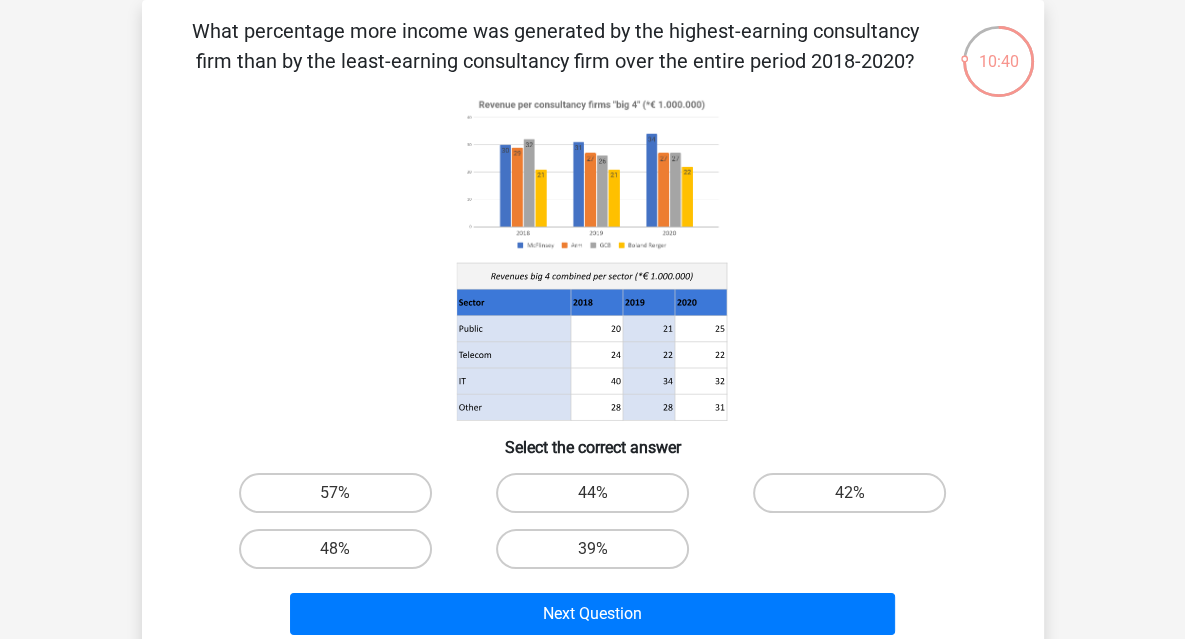 scroll, scrollTop: 33, scrollLeft: 0, axis: vertical 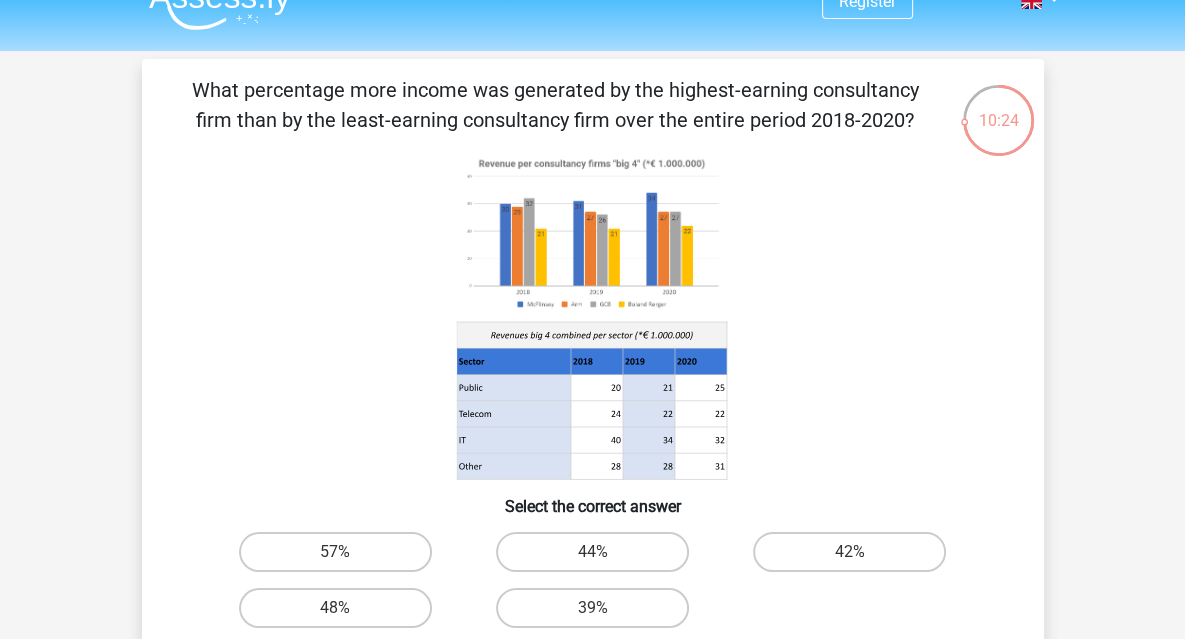 click 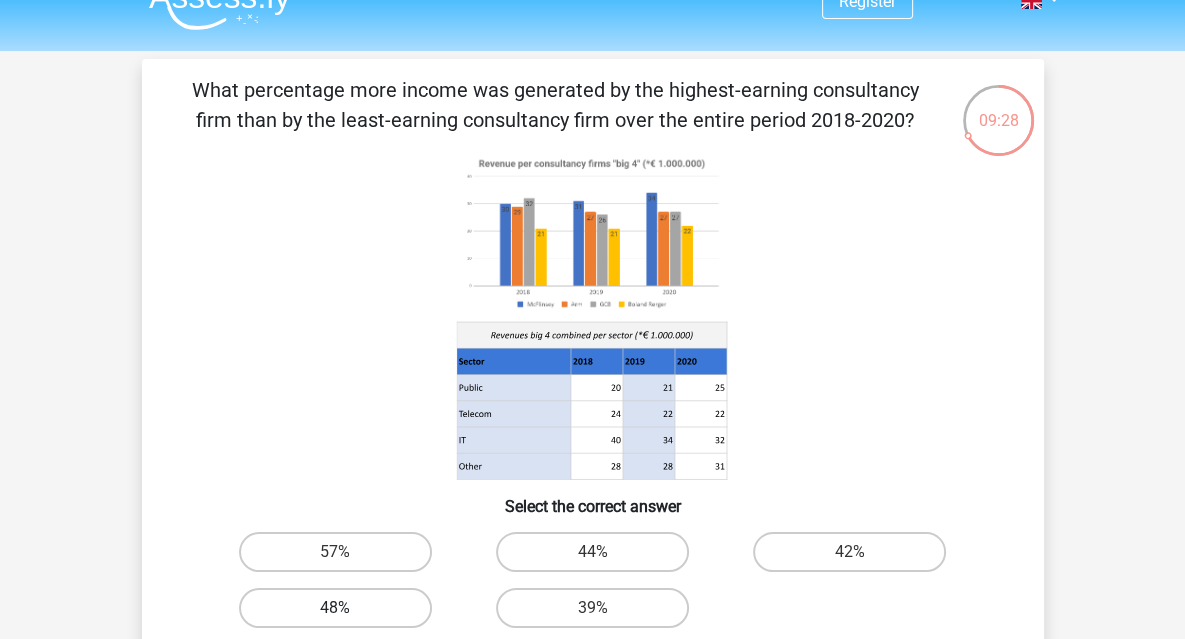 click on "48%" at bounding box center [335, 608] 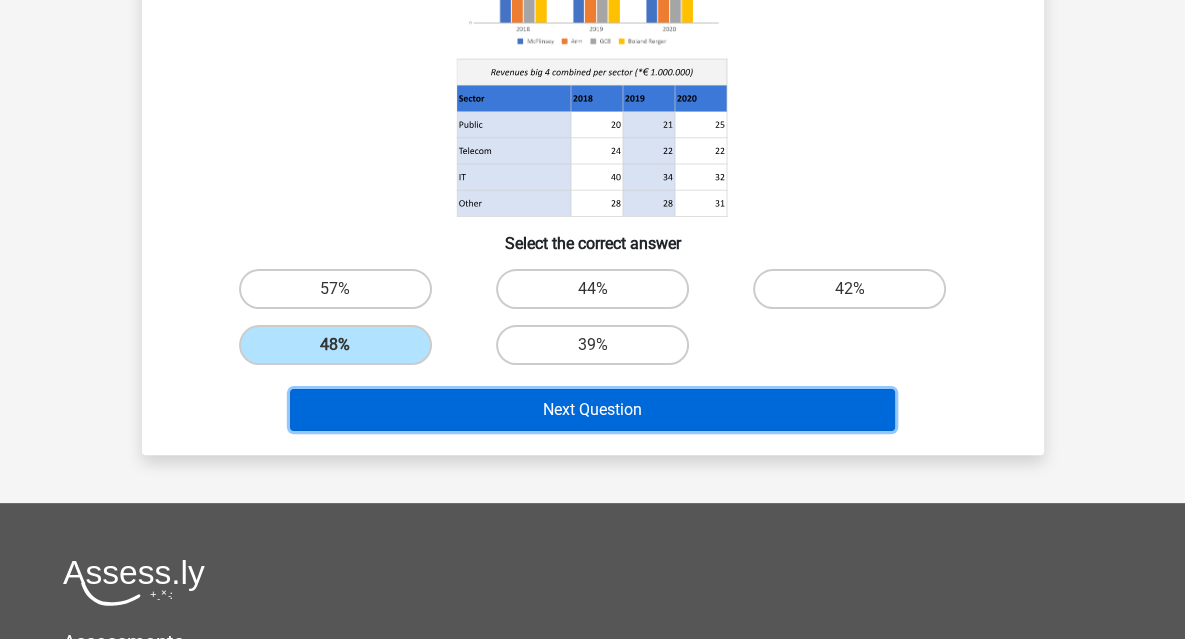 click on "Next Question" at bounding box center [592, 410] 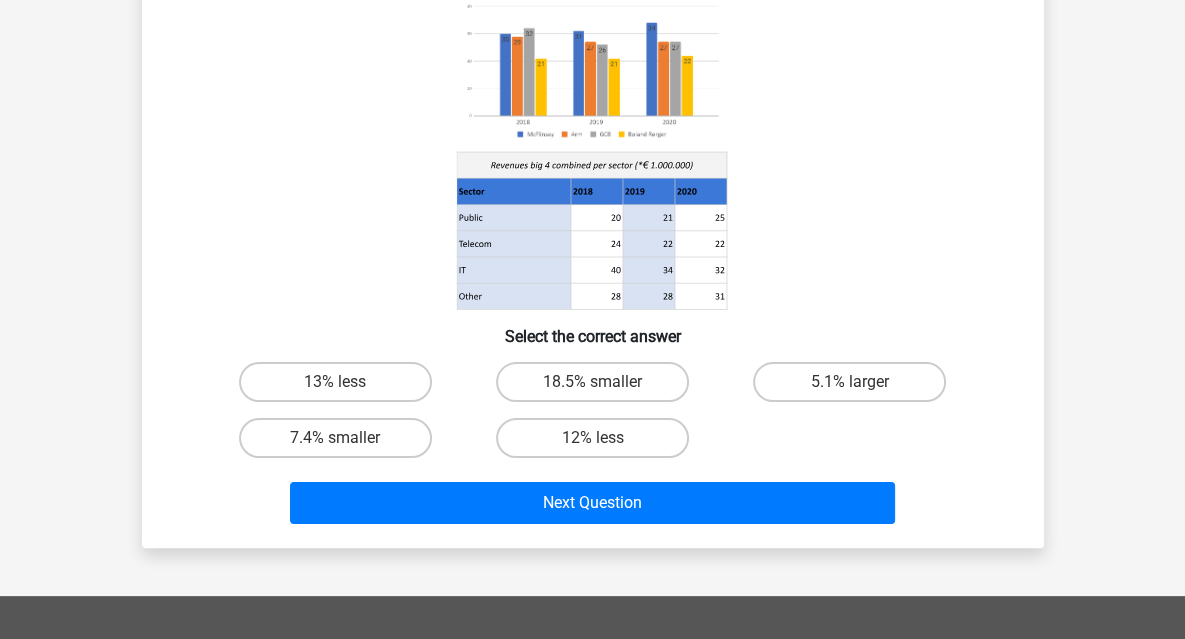 scroll, scrollTop: 217, scrollLeft: 0, axis: vertical 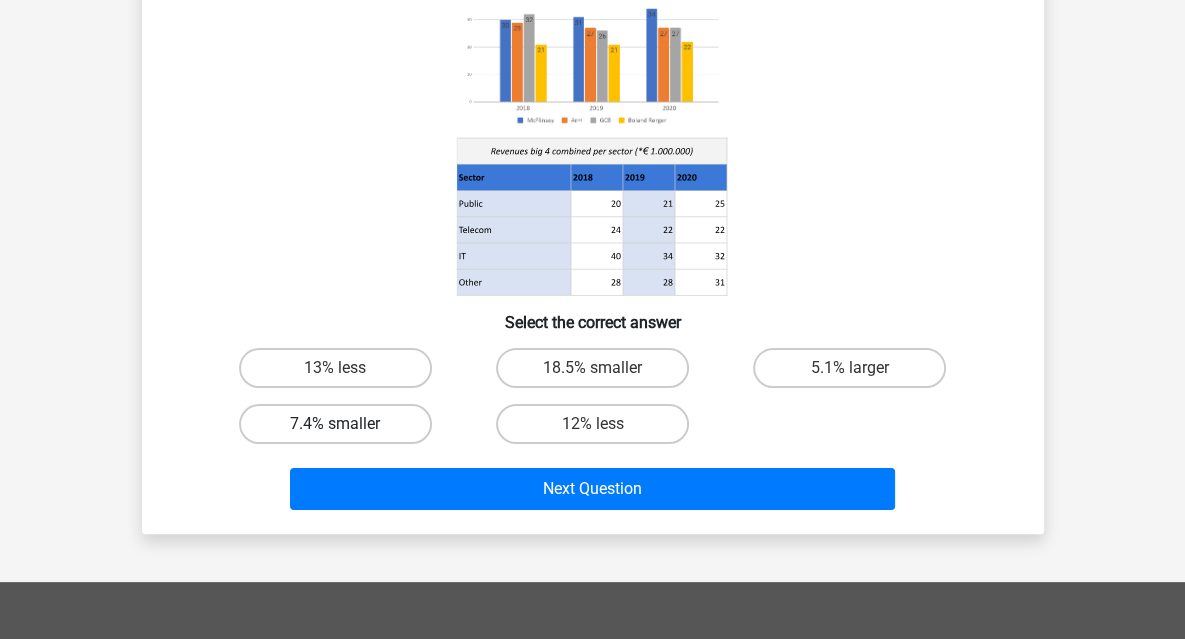 click on "7.4% smaller" at bounding box center (335, 424) 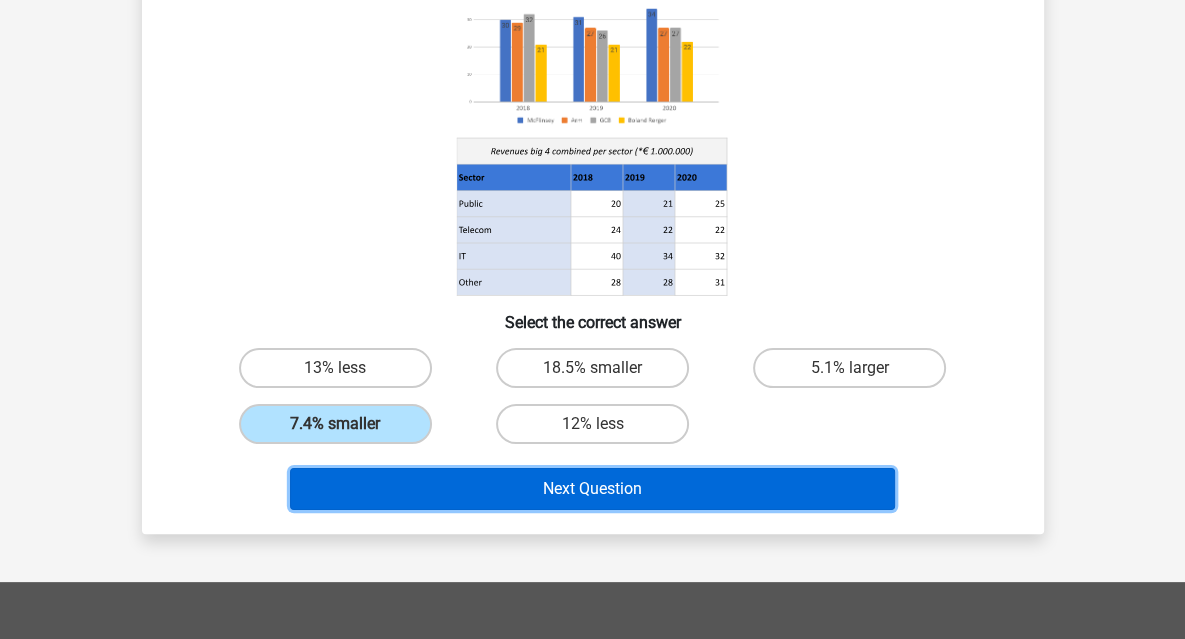 click on "Next Question" at bounding box center (592, 489) 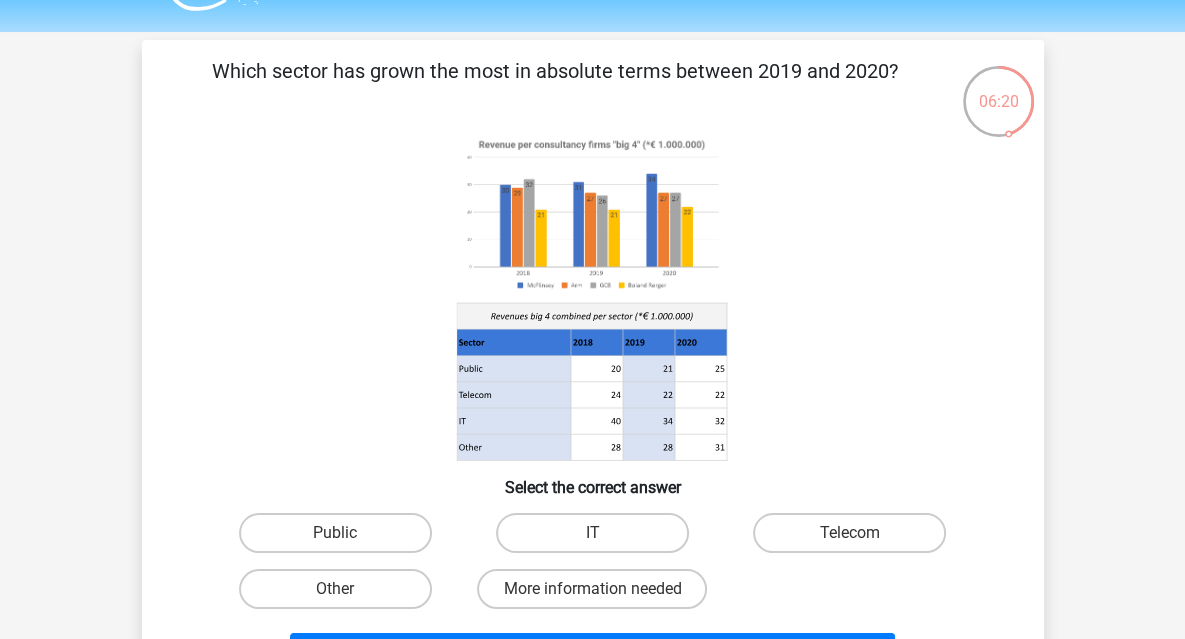 scroll, scrollTop: 48, scrollLeft: 0, axis: vertical 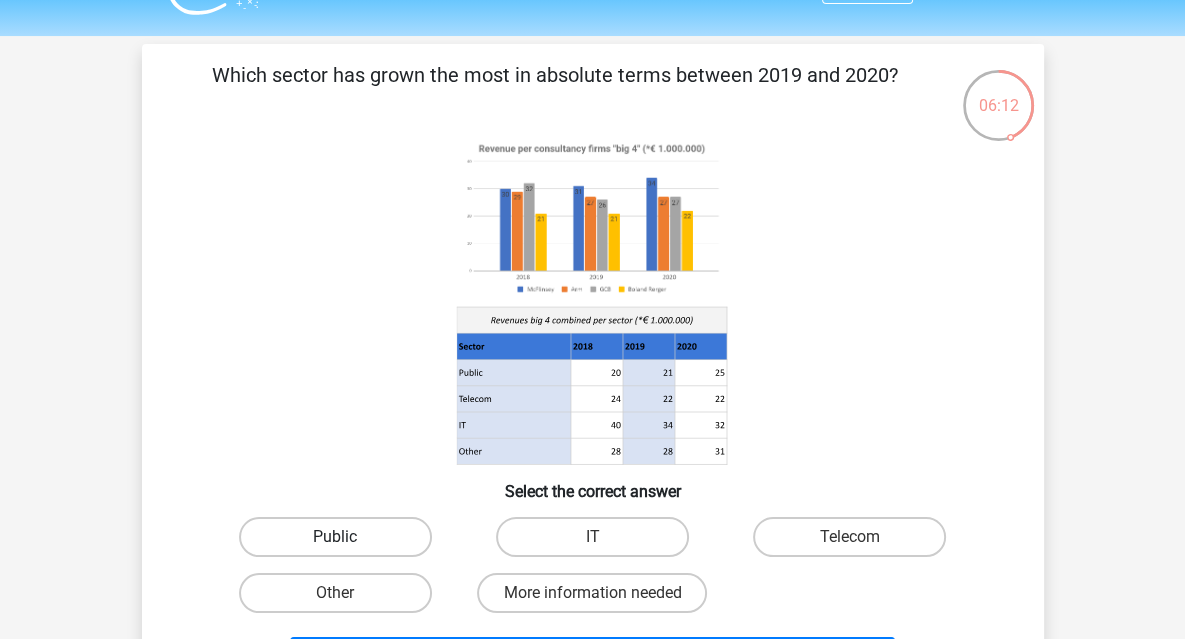 click on "Public" at bounding box center (335, 537) 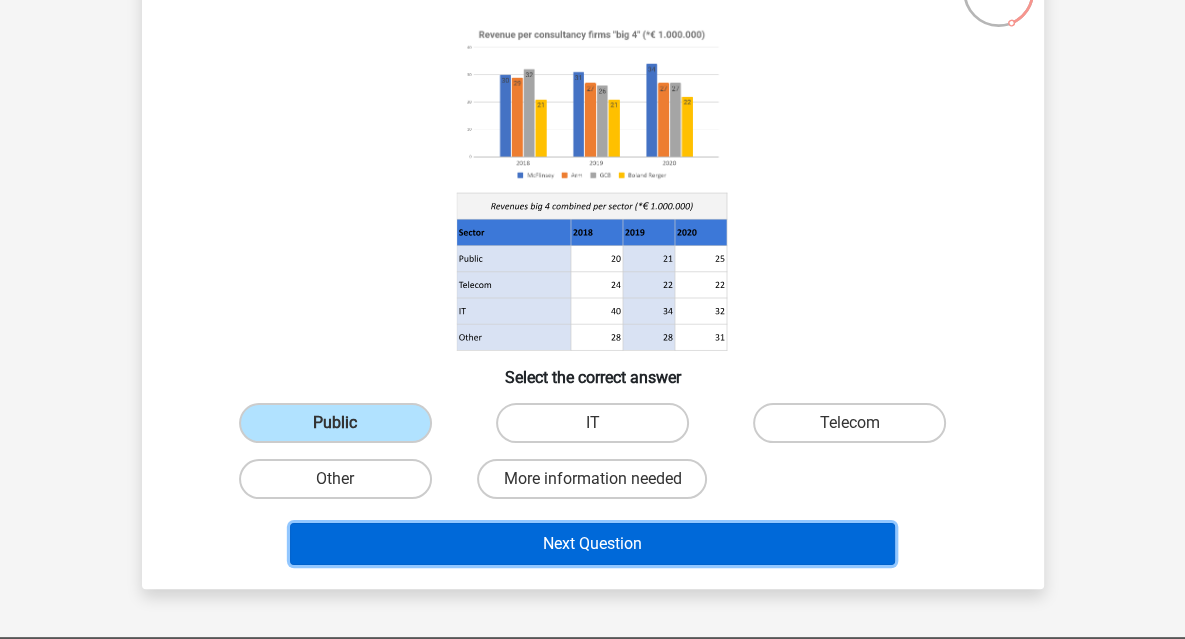 click on "Next Question" at bounding box center [592, 544] 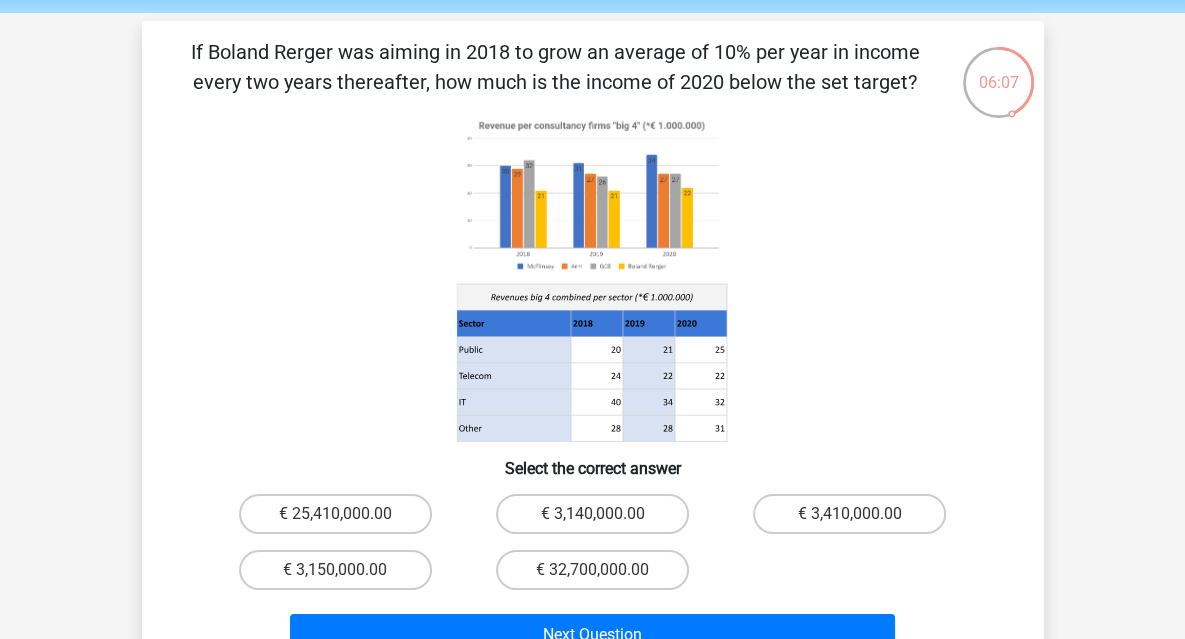 scroll, scrollTop: 66, scrollLeft: 0, axis: vertical 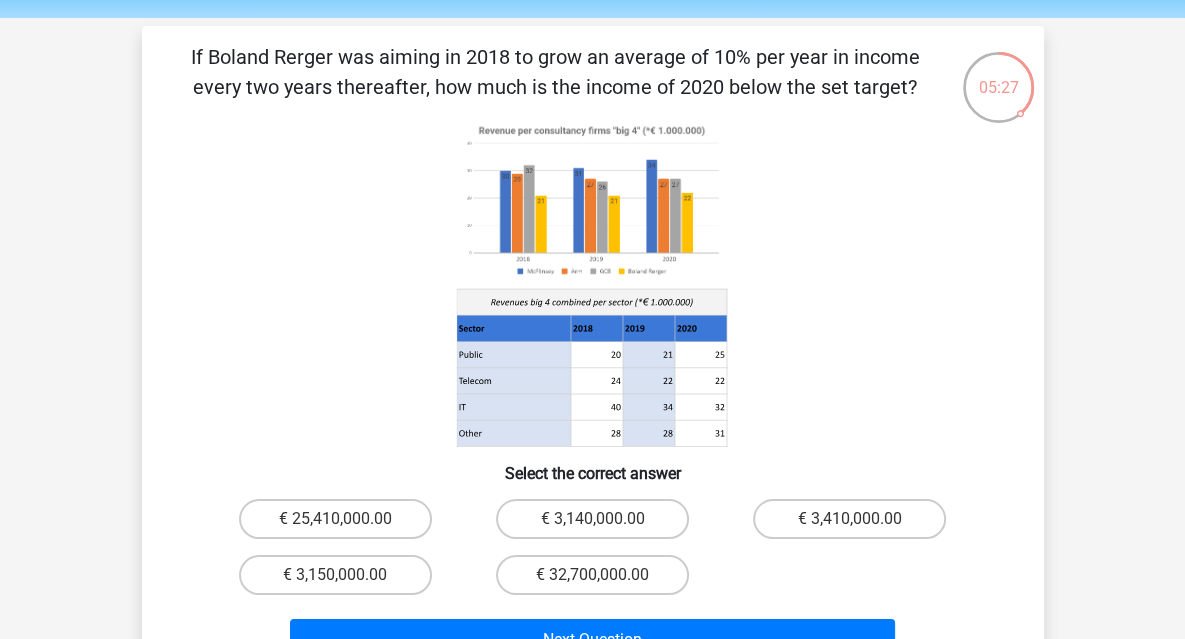 click 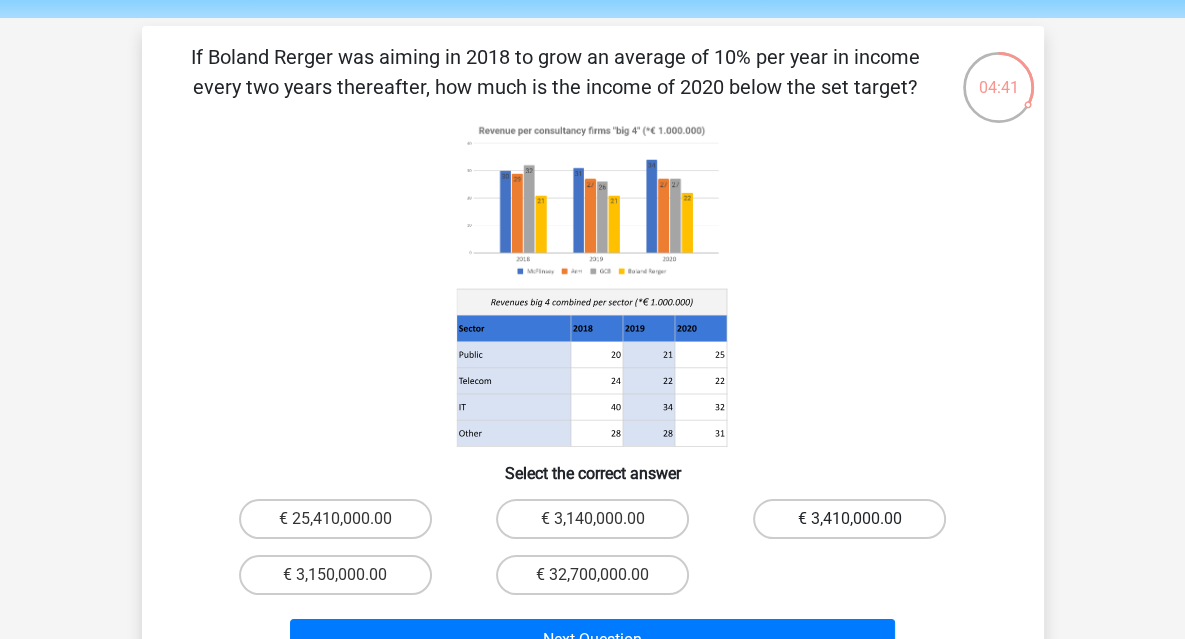 click on "€ 3,410,000.00" at bounding box center [849, 519] 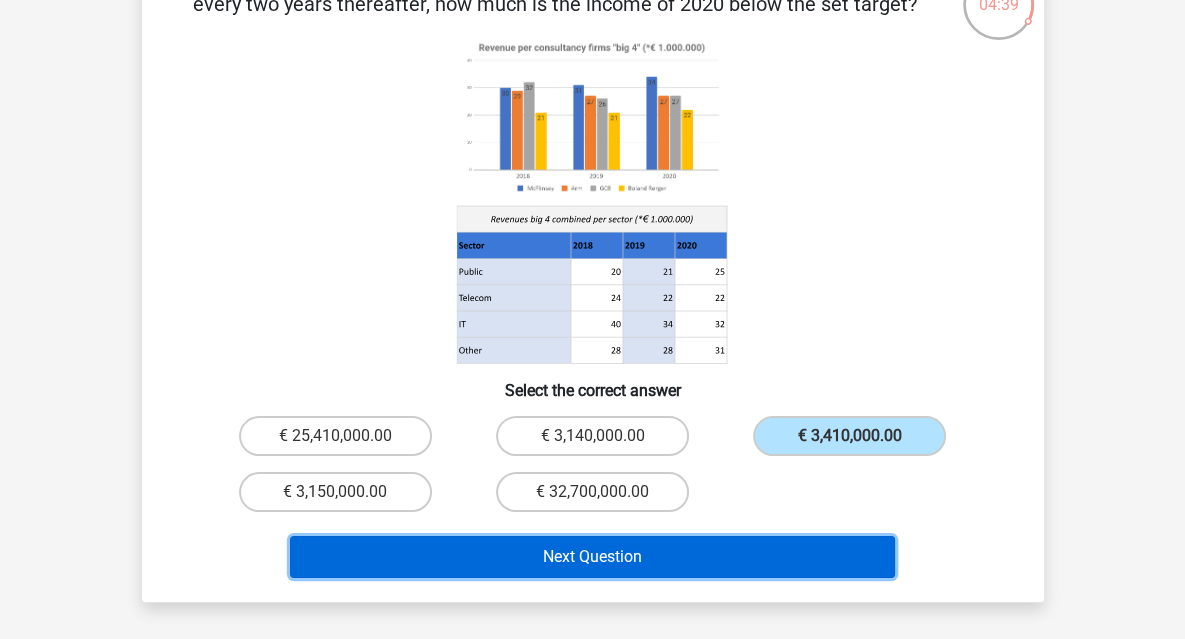 click on "Next Question" at bounding box center (592, 557) 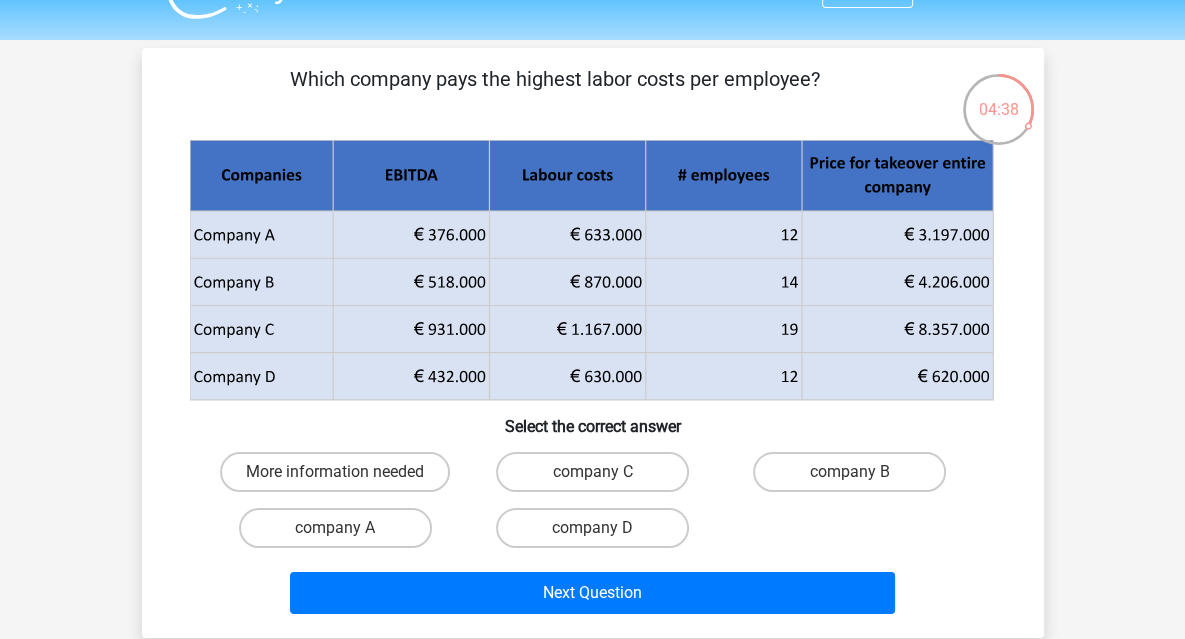 scroll, scrollTop: 66, scrollLeft: 0, axis: vertical 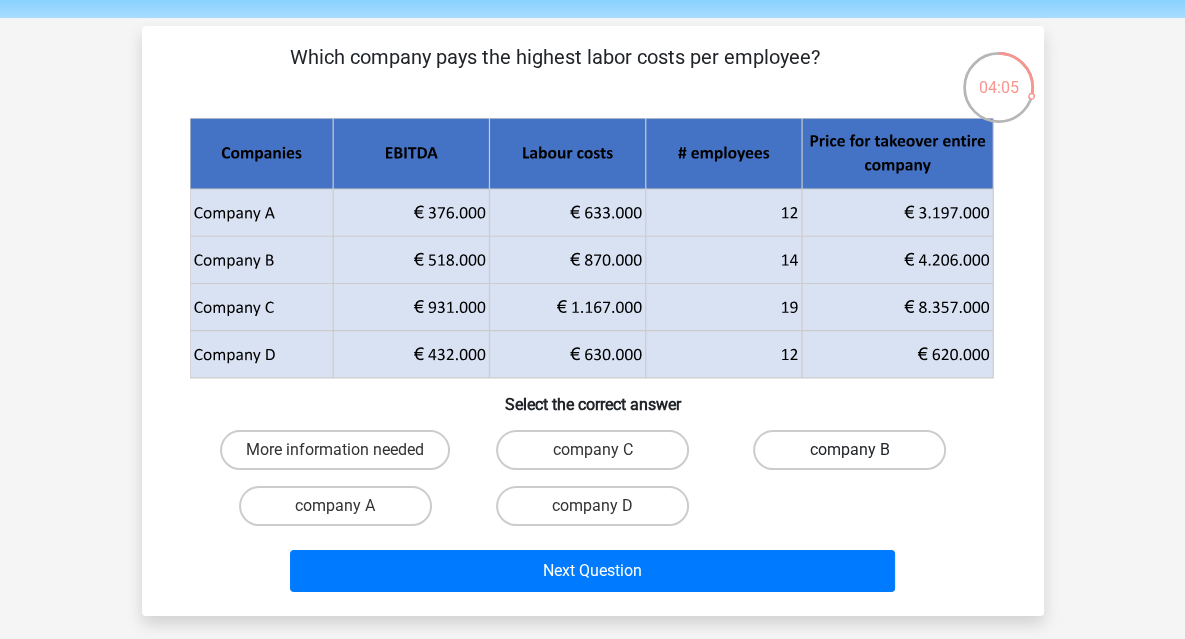 click on "company B" at bounding box center [849, 450] 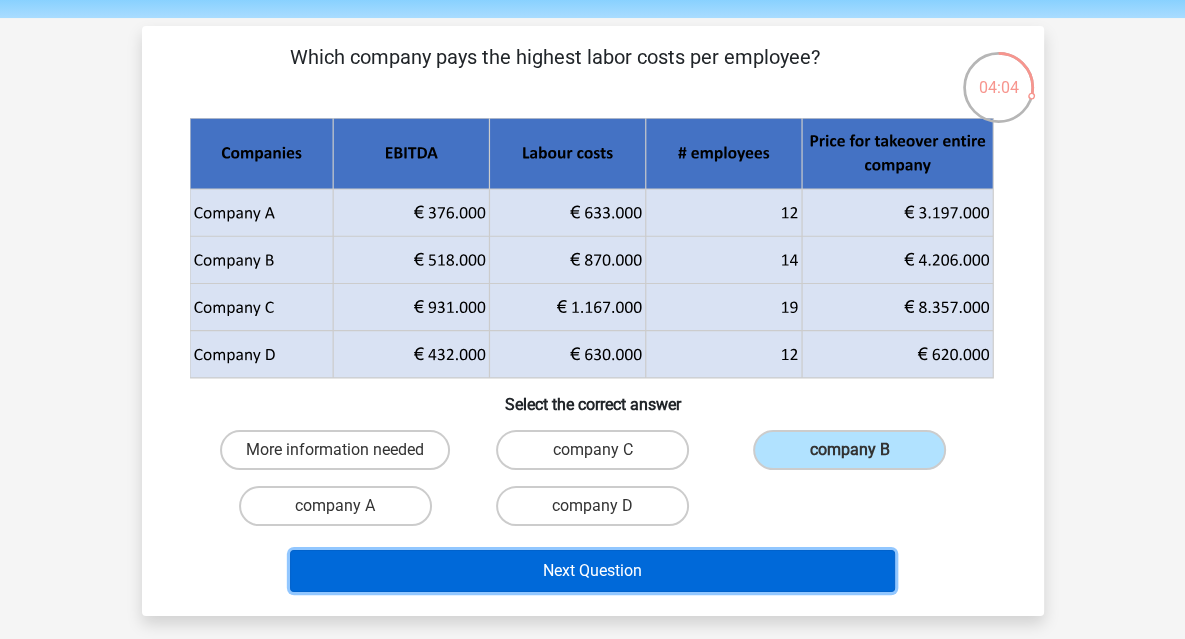click on "Next Question" at bounding box center (592, 571) 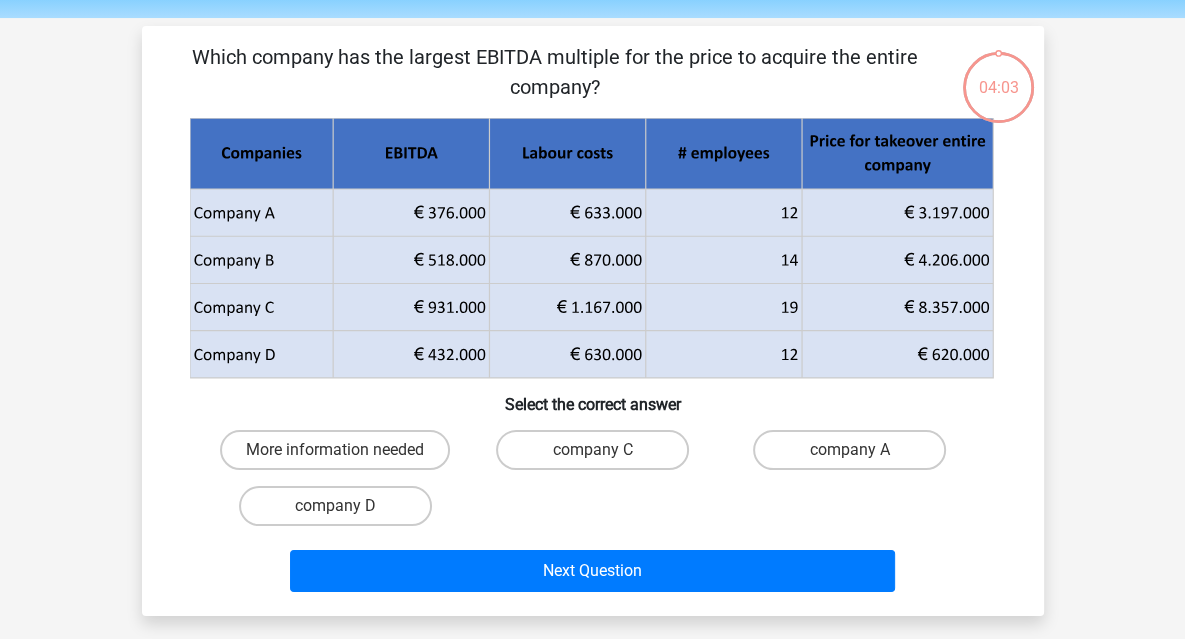 scroll, scrollTop: 92, scrollLeft: 0, axis: vertical 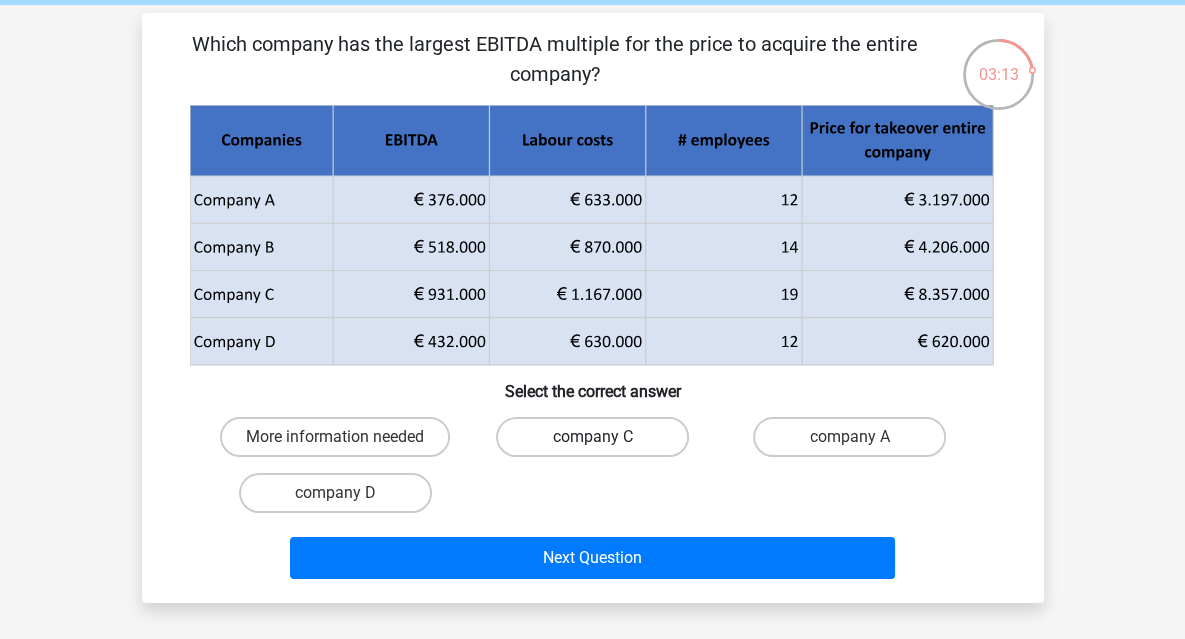click on "company C" at bounding box center [592, 437] 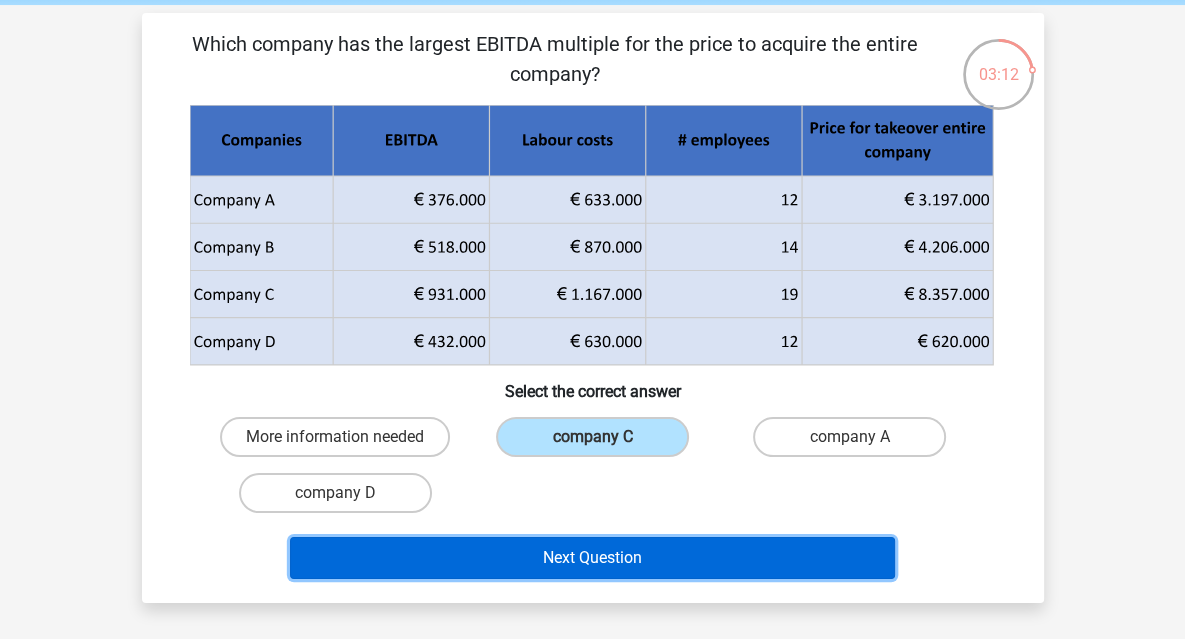 click on "Next Question" at bounding box center (592, 558) 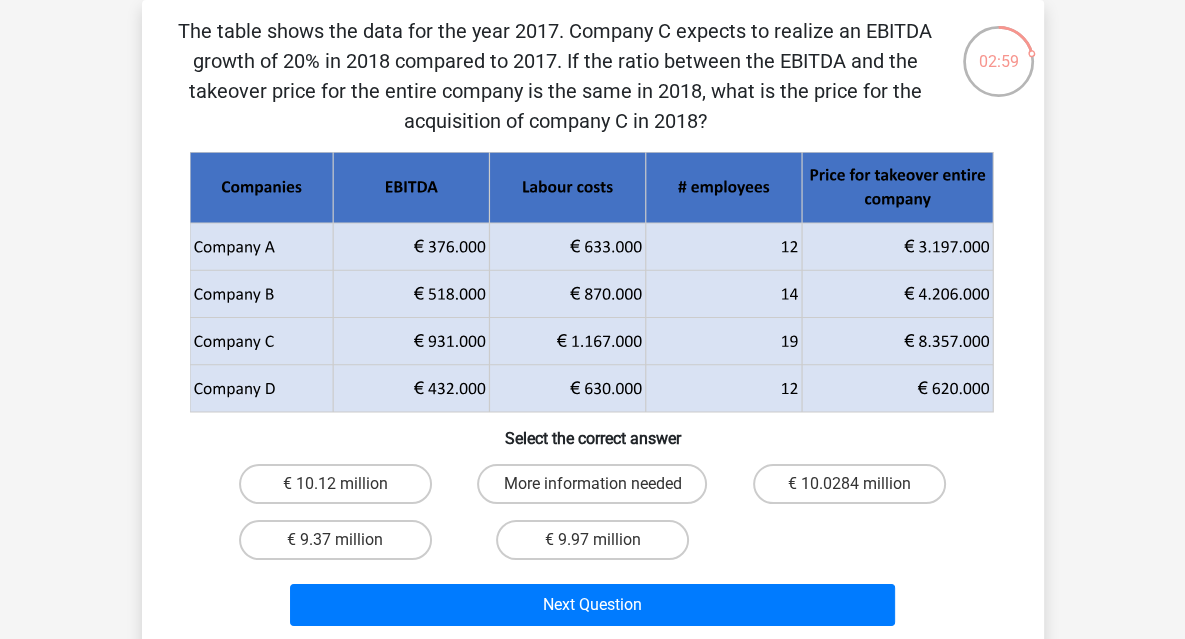 scroll, scrollTop: 82, scrollLeft: 0, axis: vertical 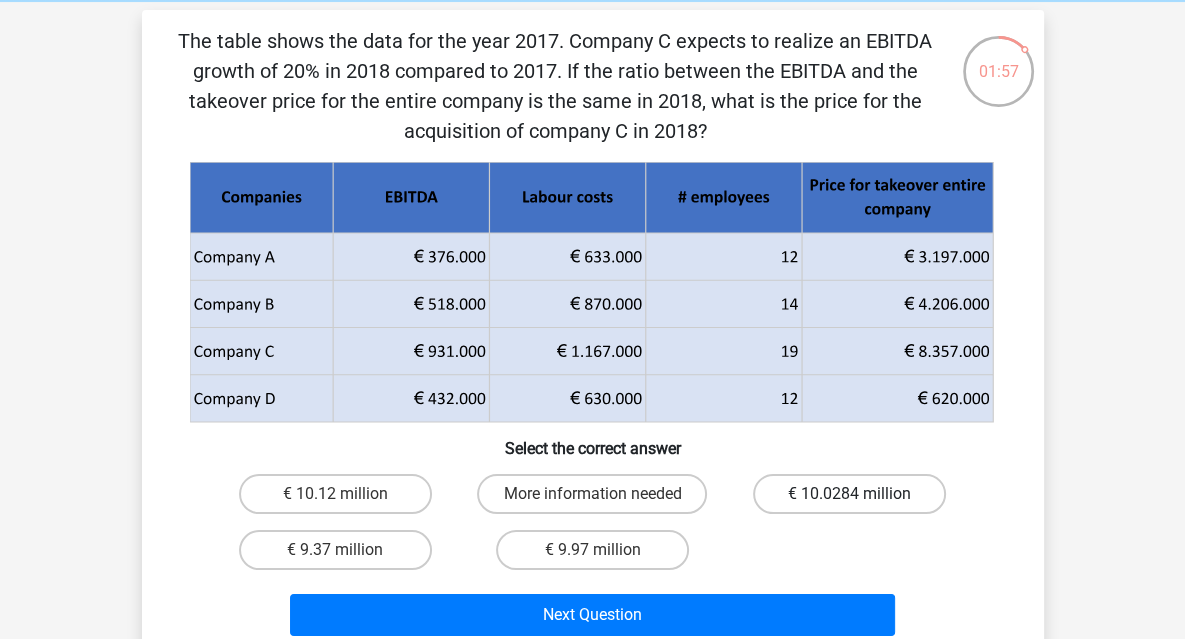 click on "€ 10.0284 million" at bounding box center [849, 494] 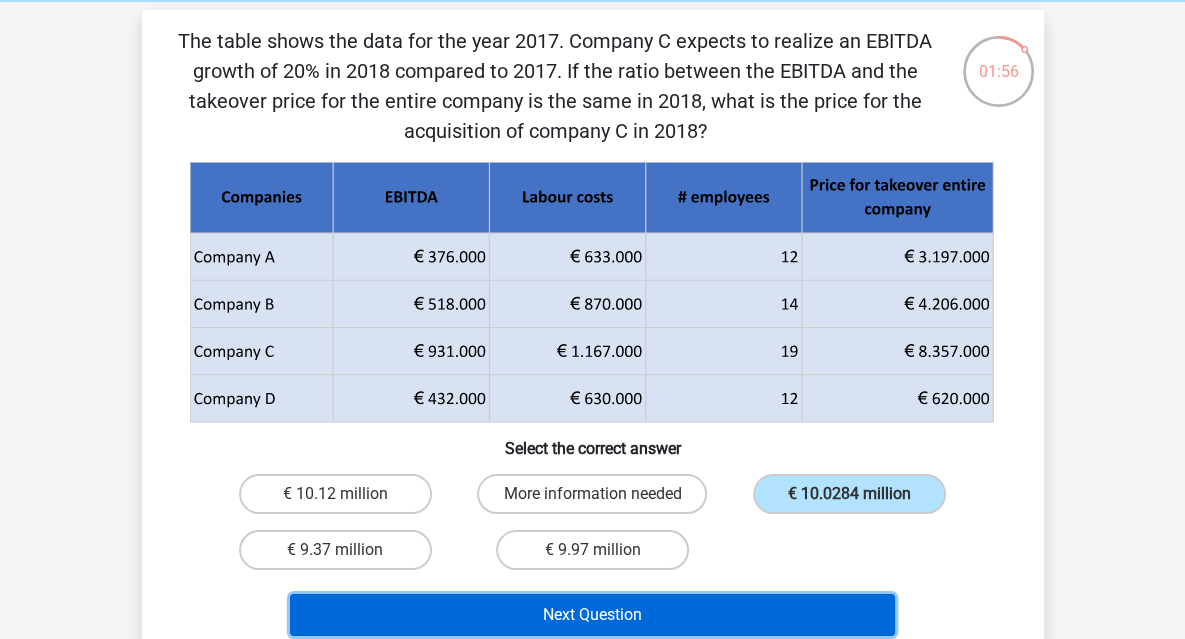 click on "Next Question" at bounding box center [592, 615] 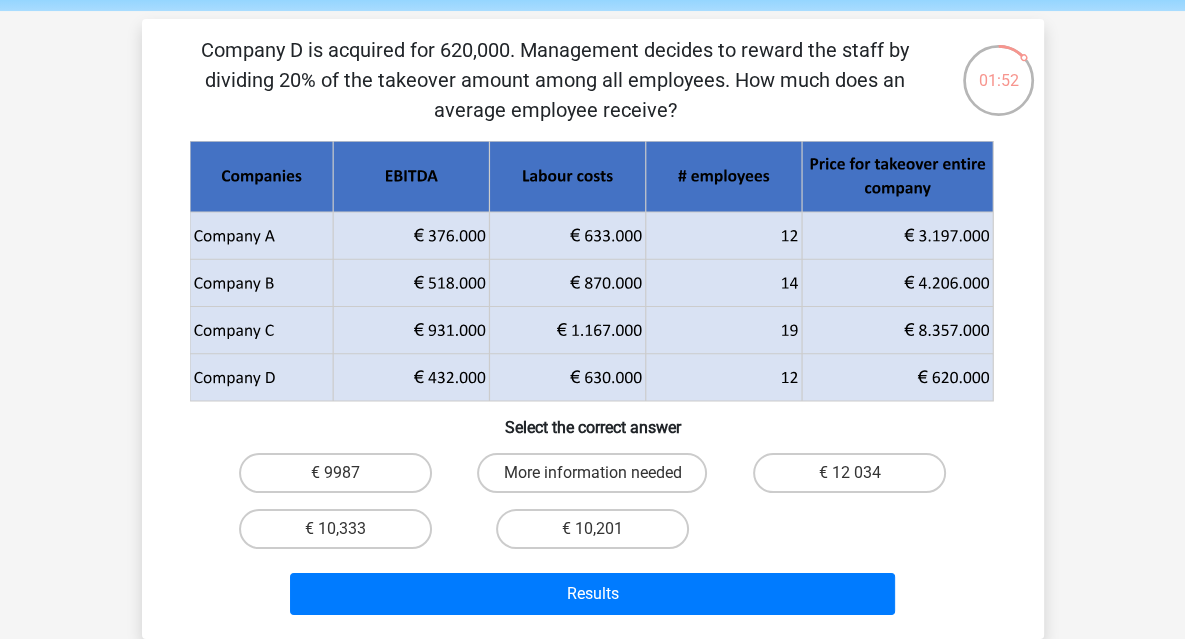 scroll, scrollTop: 74, scrollLeft: 0, axis: vertical 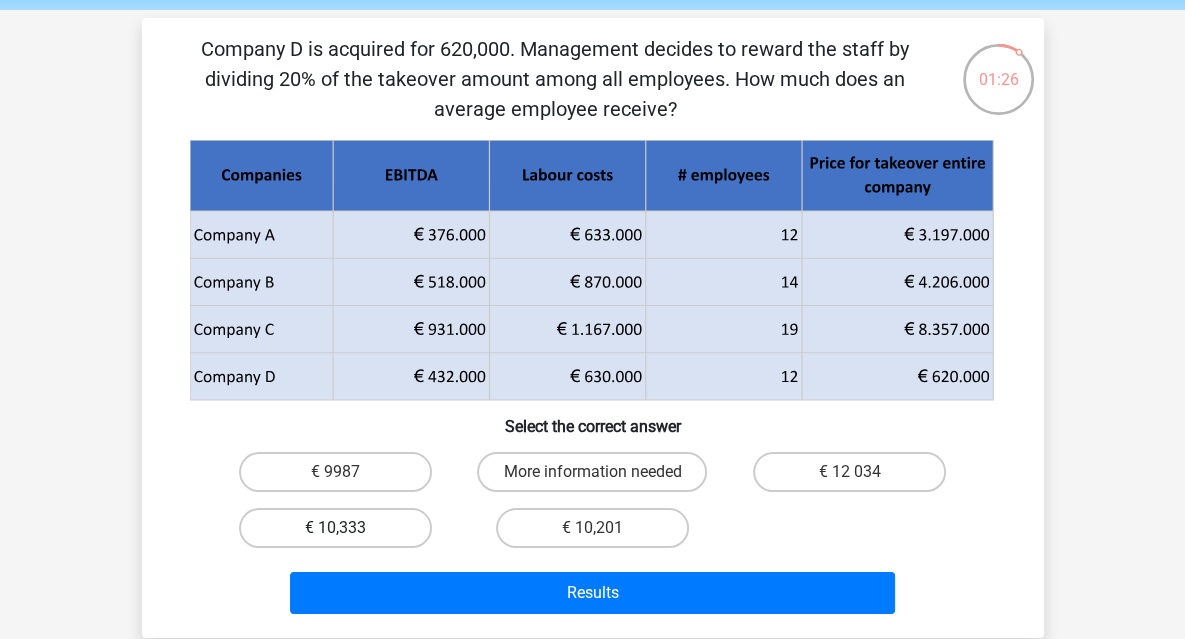 click on "€ 10,333" at bounding box center [335, 528] 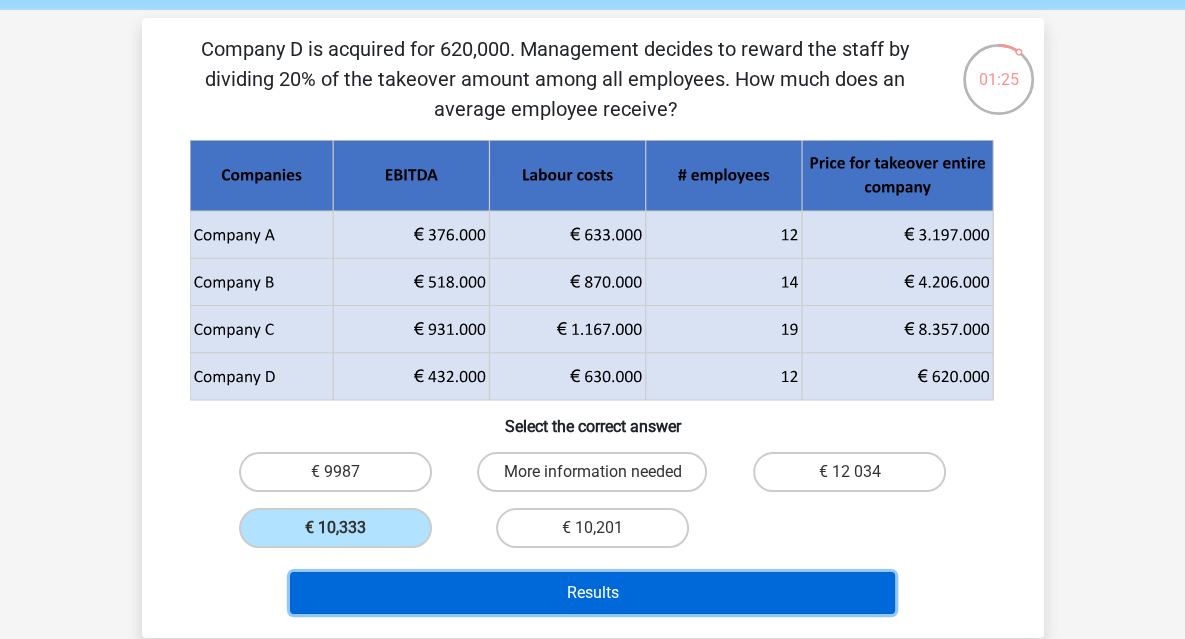 click on "Results" at bounding box center (592, 593) 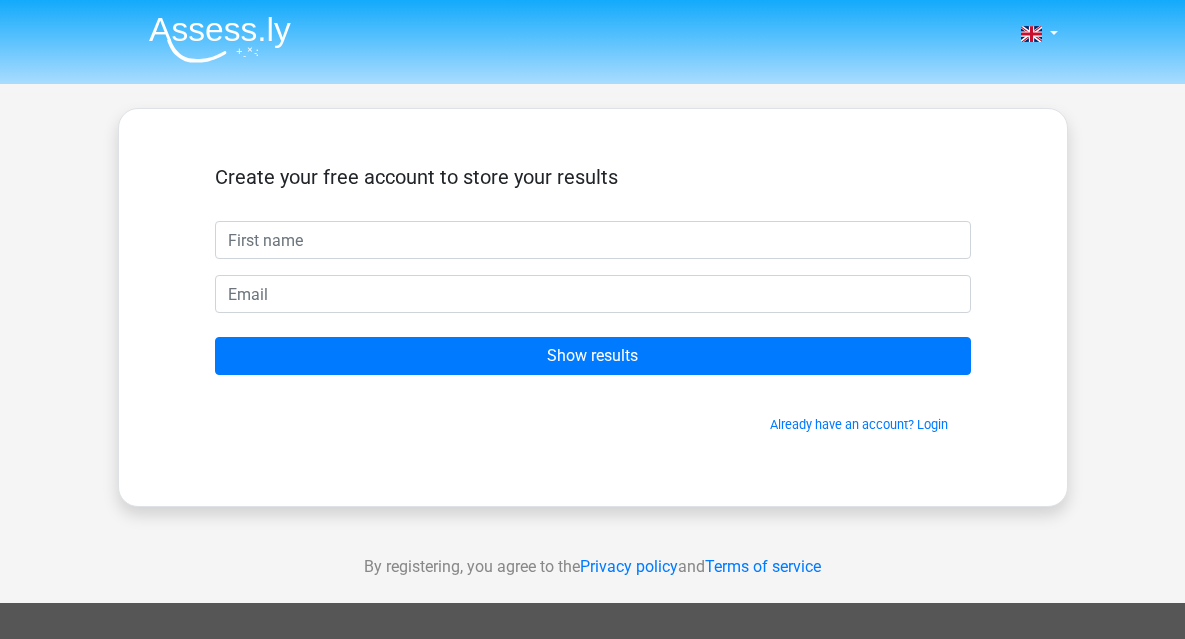 scroll, scrollTop: 0, scrollLeft: 0, axis: both 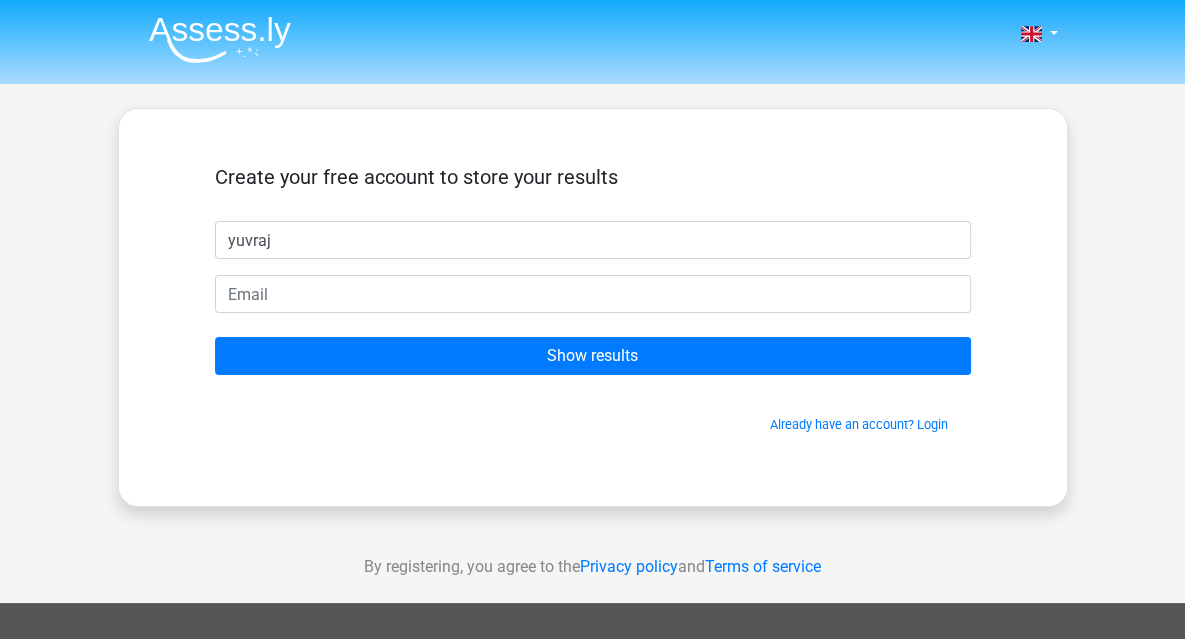 type on "Yuvraj" 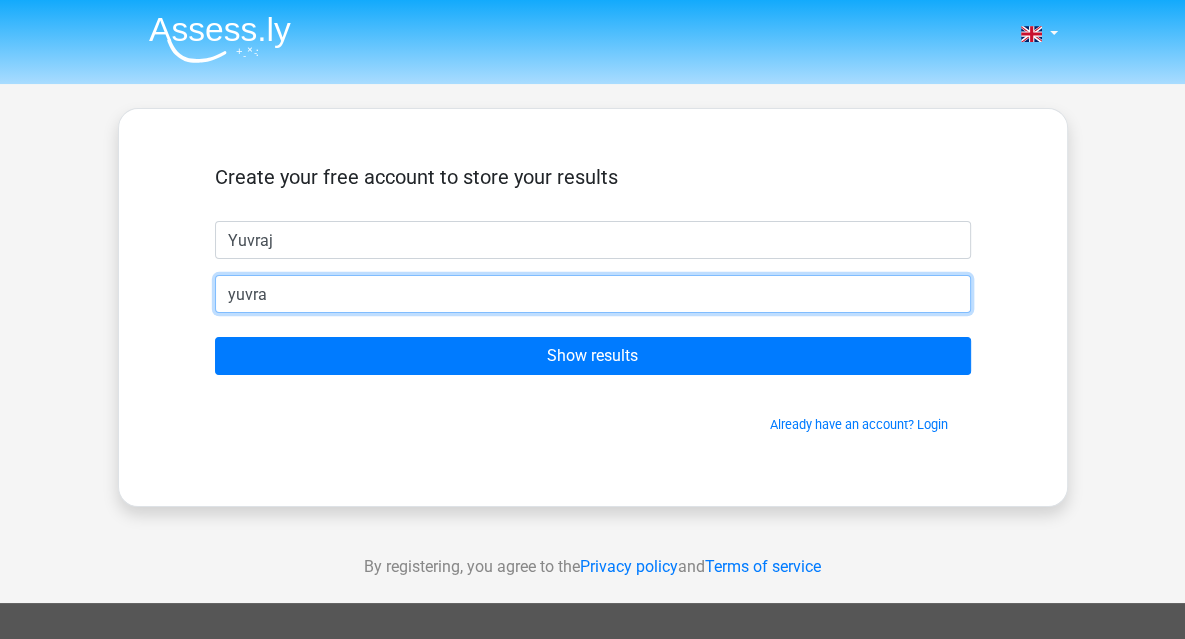 type on "[EMAIL]" 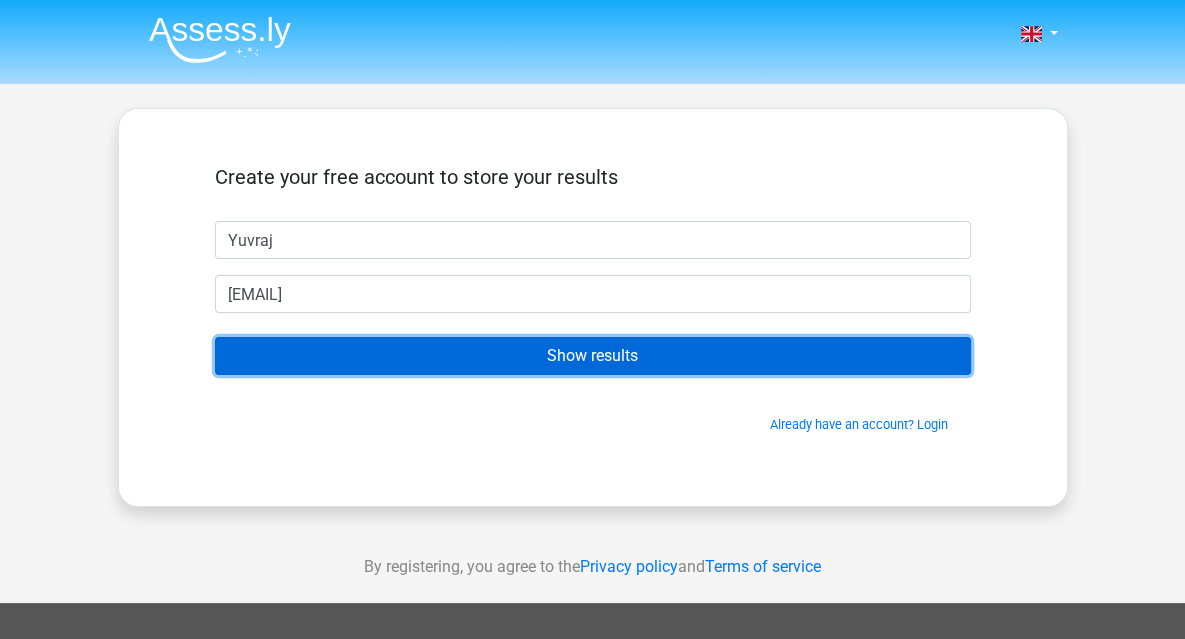 click on "Show results" at bounding box center (593, 356) 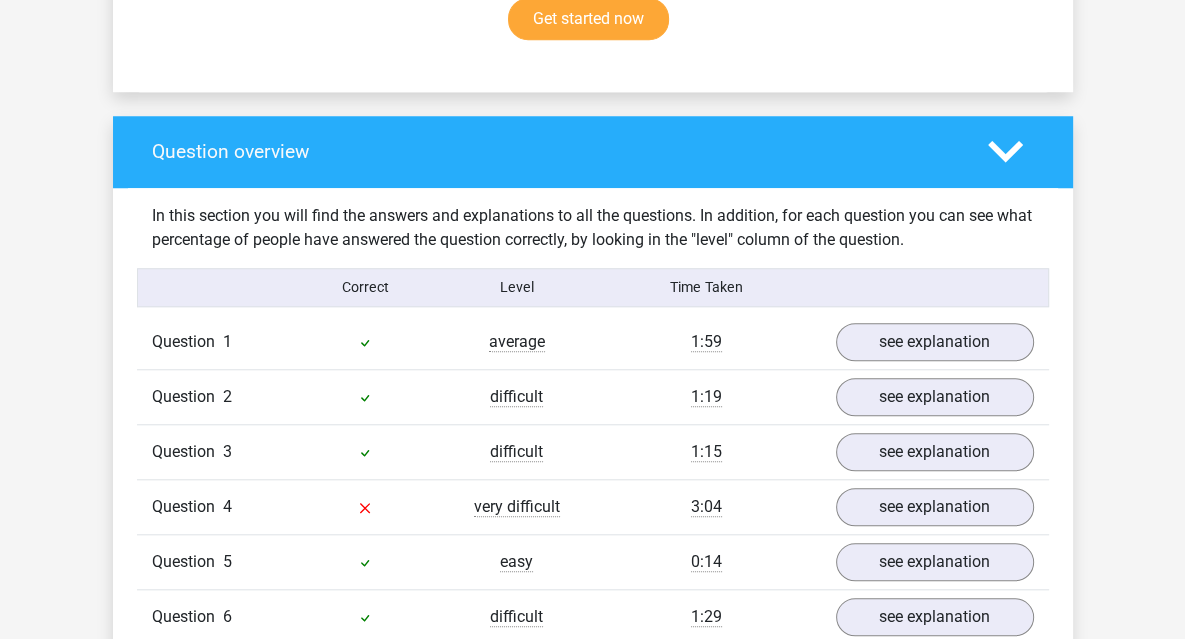 scroll, scrollTop: 1576, scrollLeft: 0, axis: vertical 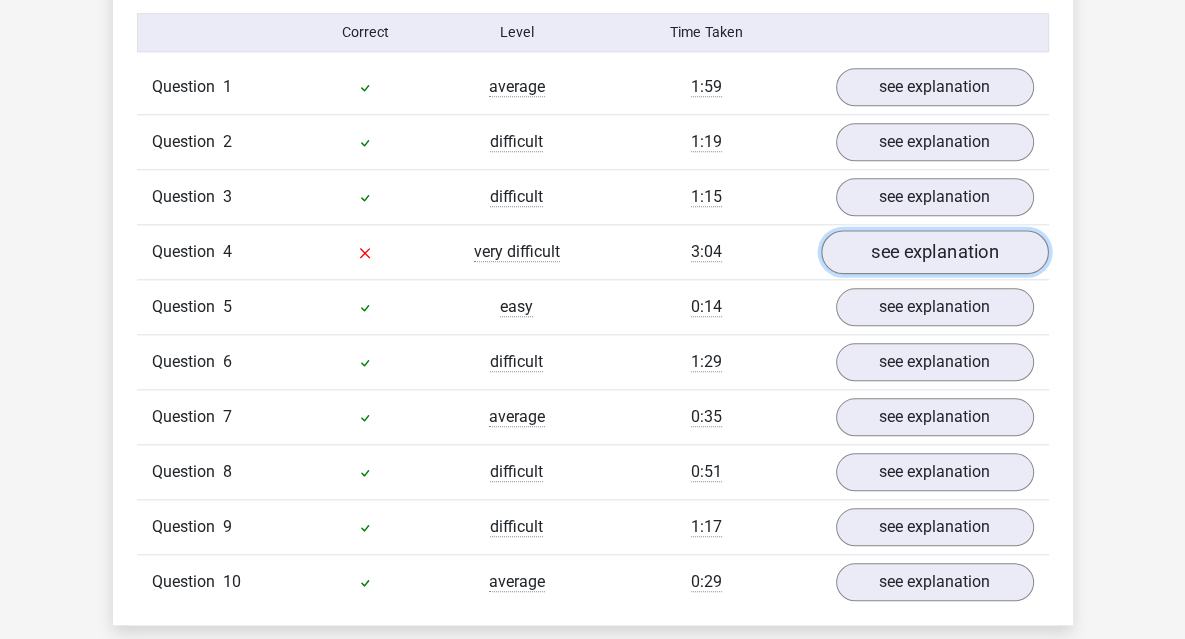 click on "see explanation" at bounding box center (935, 252) 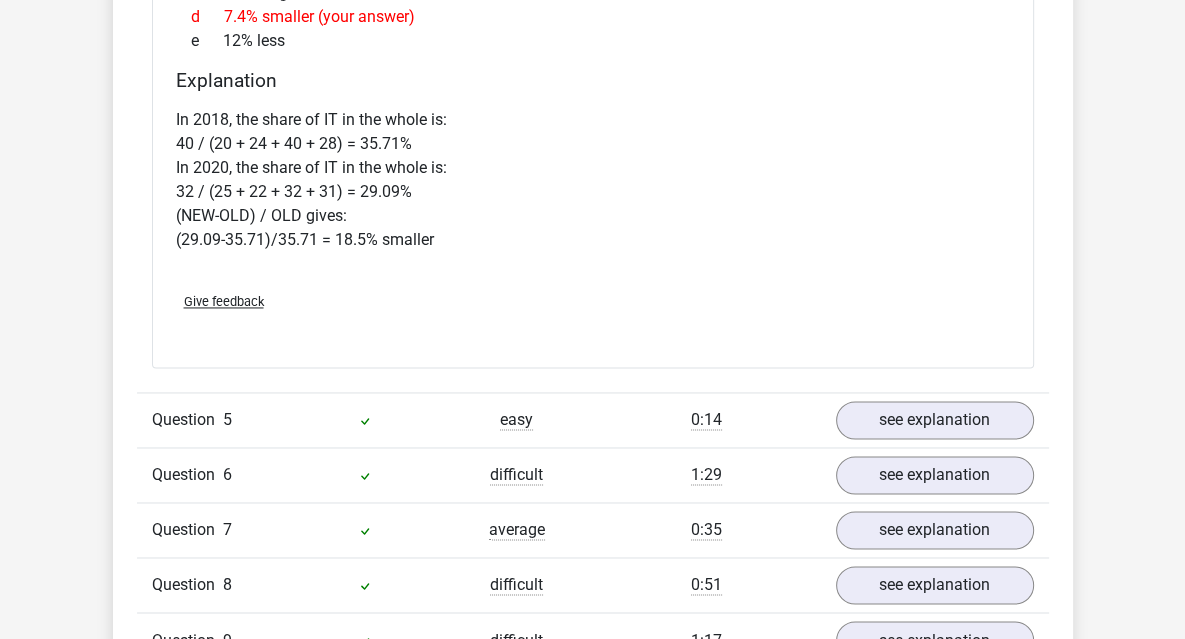 scroll, scrollTop: 2598, scrollLeft: 0, axis: vertical 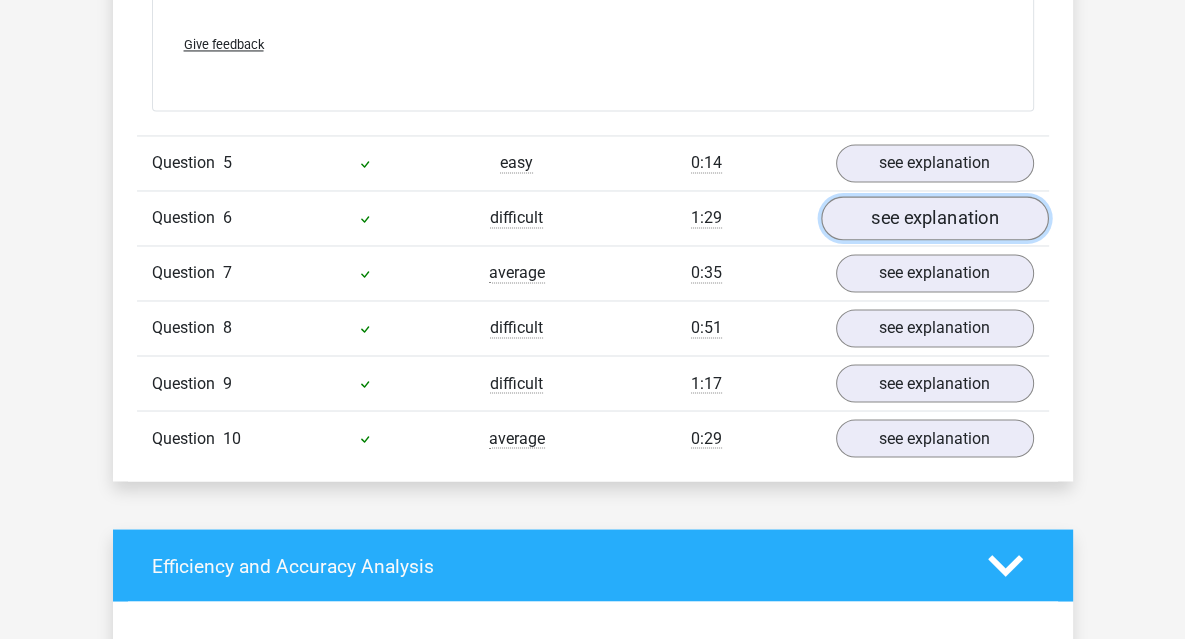 click on "see explanation" at bounding box center [935, 218] 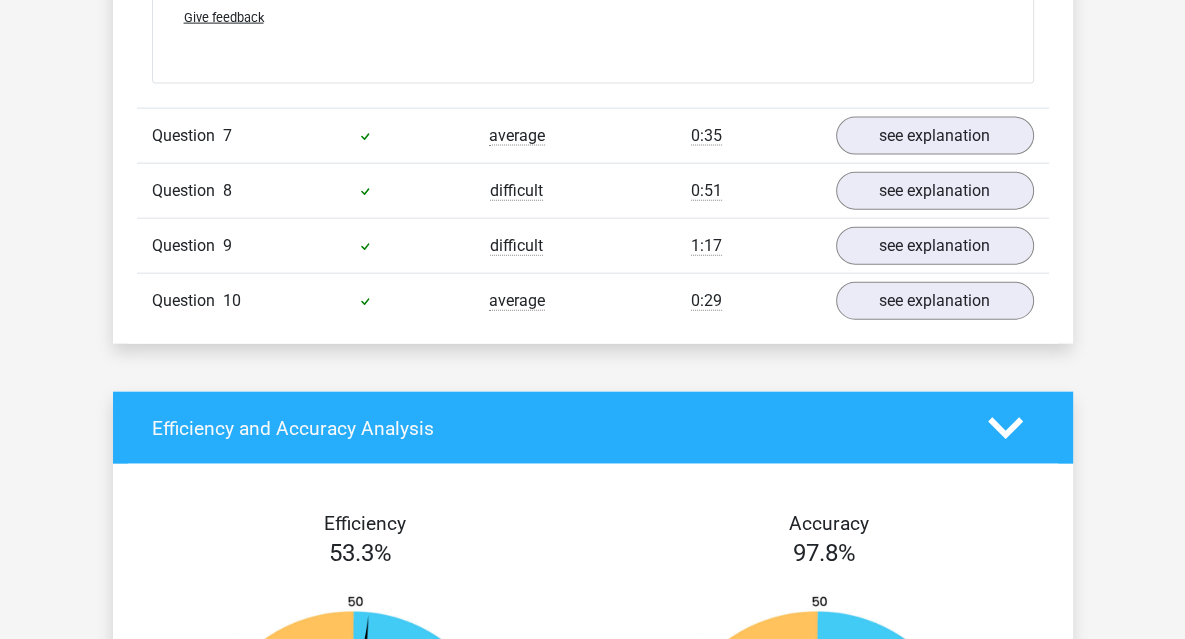 scroll, scrollTop: 3545, scrollLeft: 0, axis: vertical 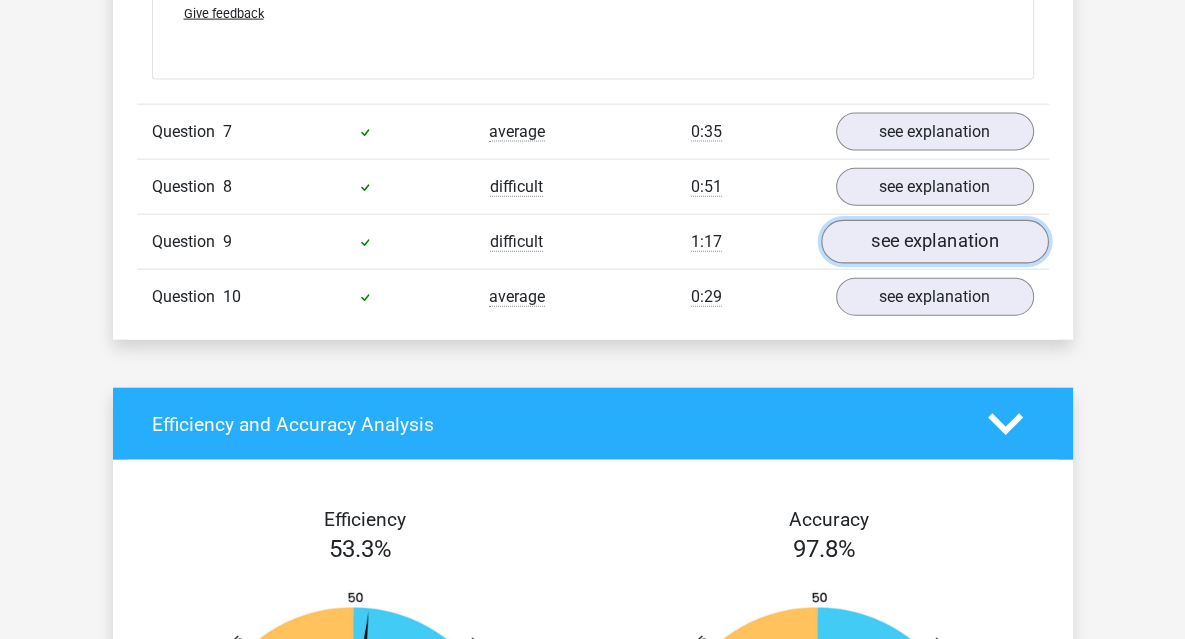click on "see explanation" at bounding box center (935, 242) 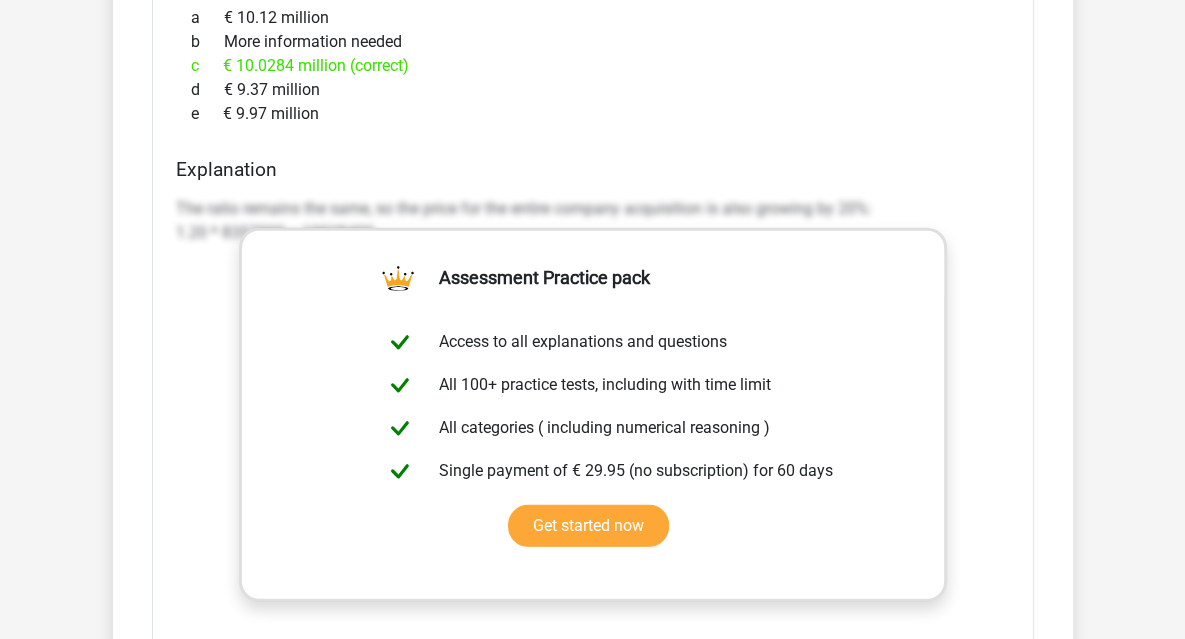 scroll, scrollTop: 4441, scrollLeft: 0, axis: vertical 